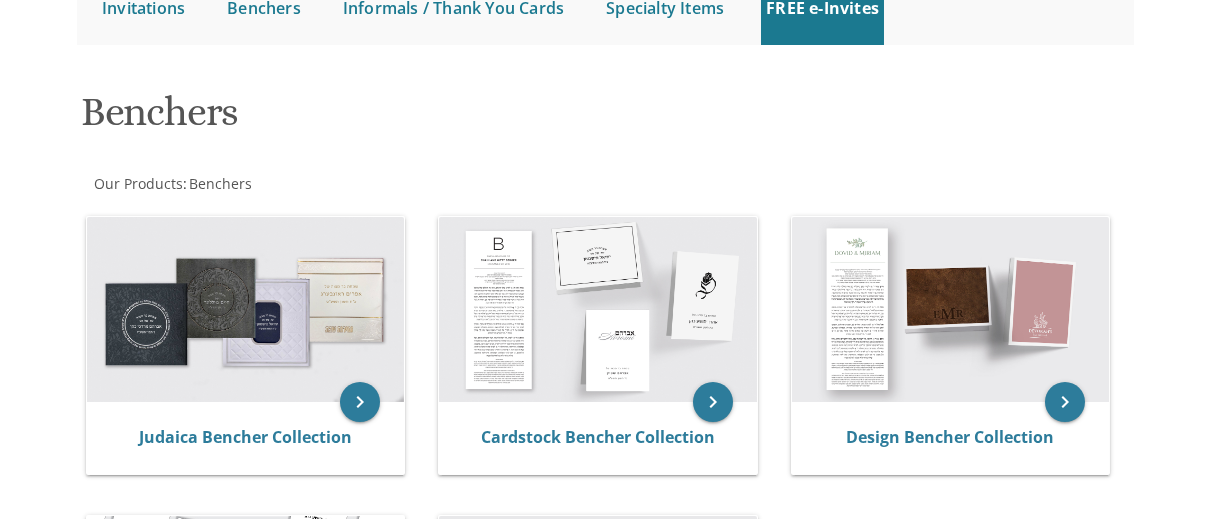 scroll, scrollTop: 231, scrollLeft: 0, axis: vertical 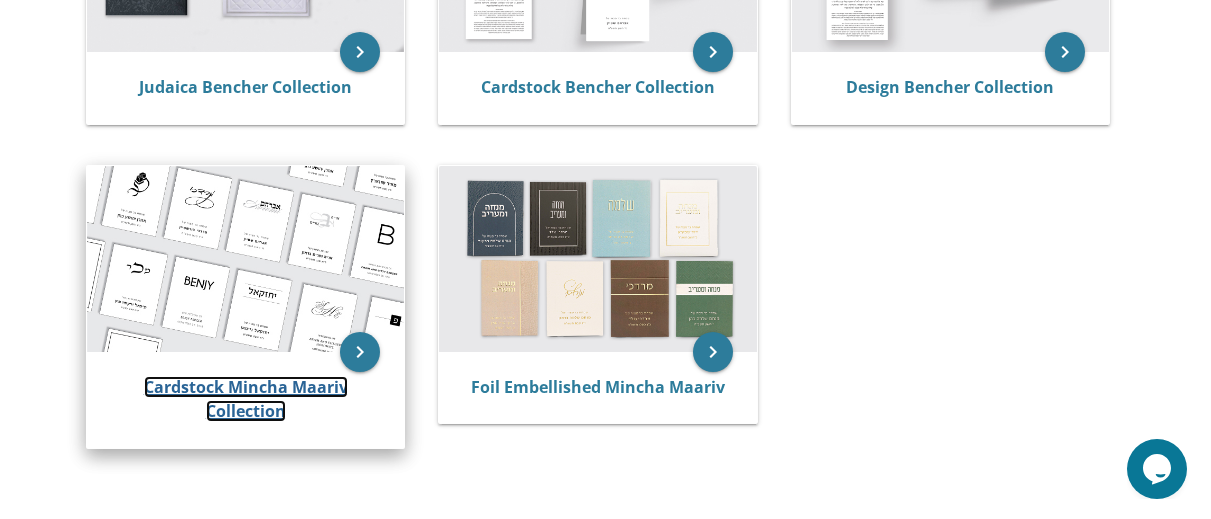 click on "Cardstock Mincha Maariv Collection" at bounding box center [246, 399] 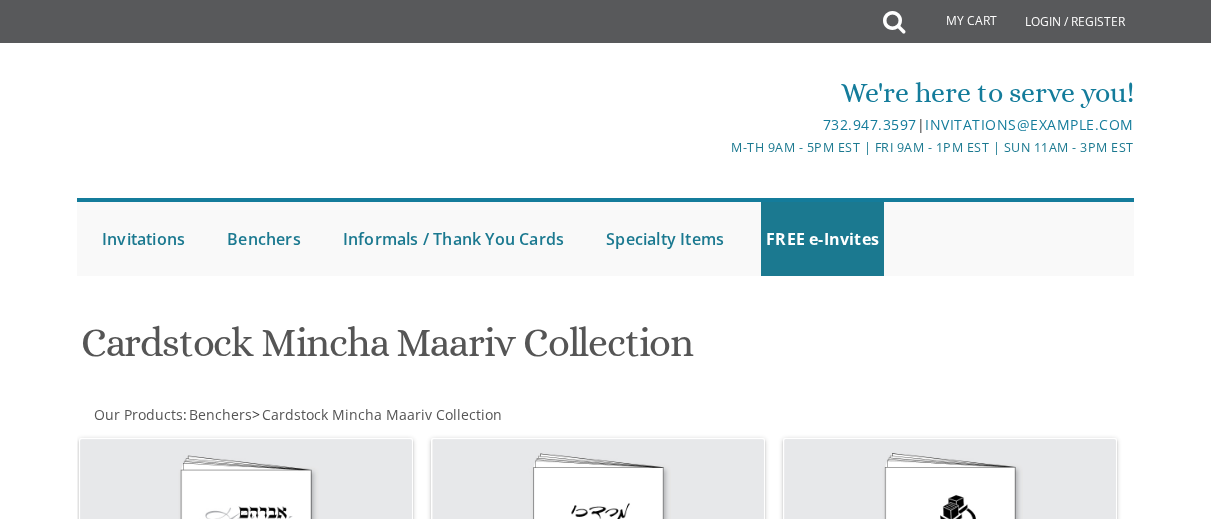 scroll, scrollTop: 459, scrollLeft: 0, axis: vertical 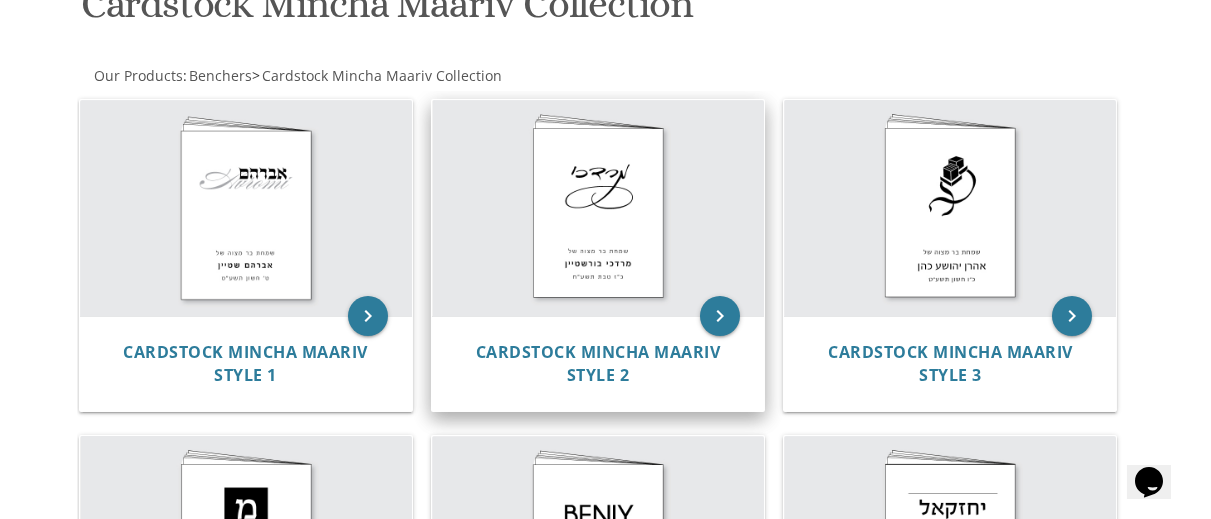 click at bounding box center (598, 208) 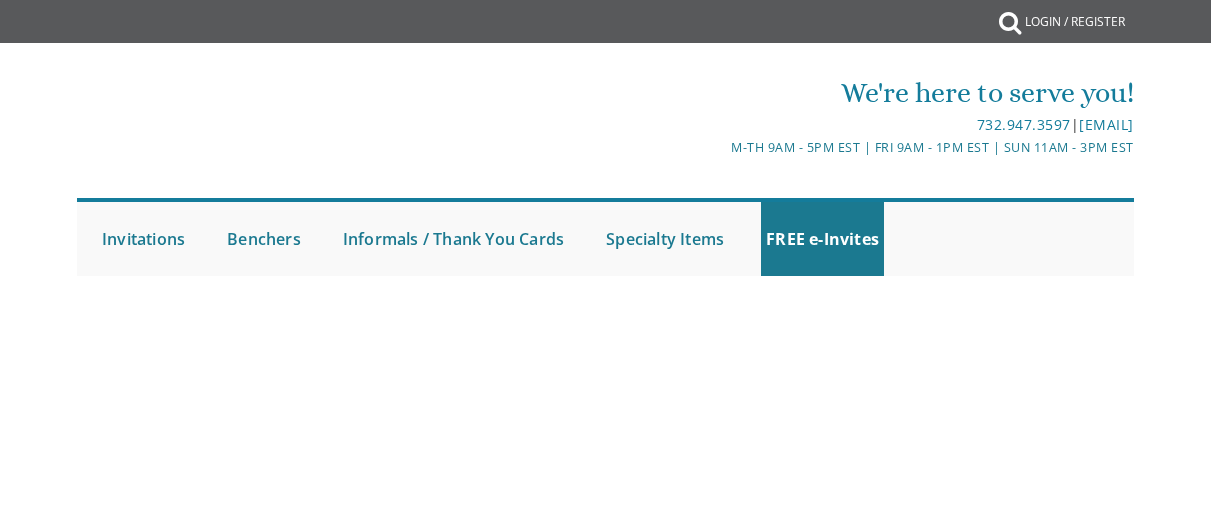scroll, scrollTop: 0, scrollLeft: 0, axis: both 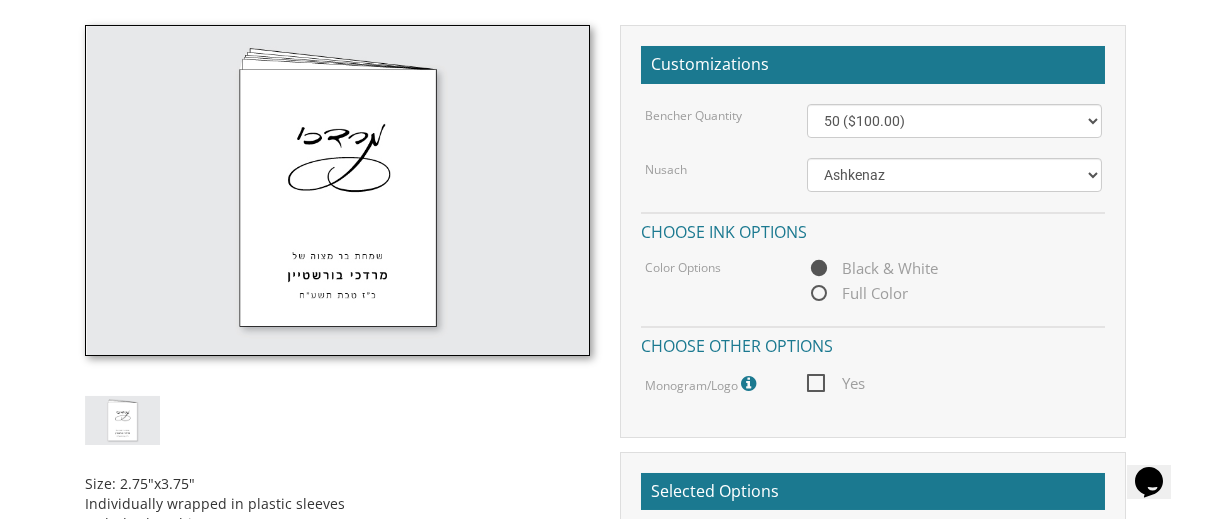 click on "Full Color" at bounding box center [857, 293] 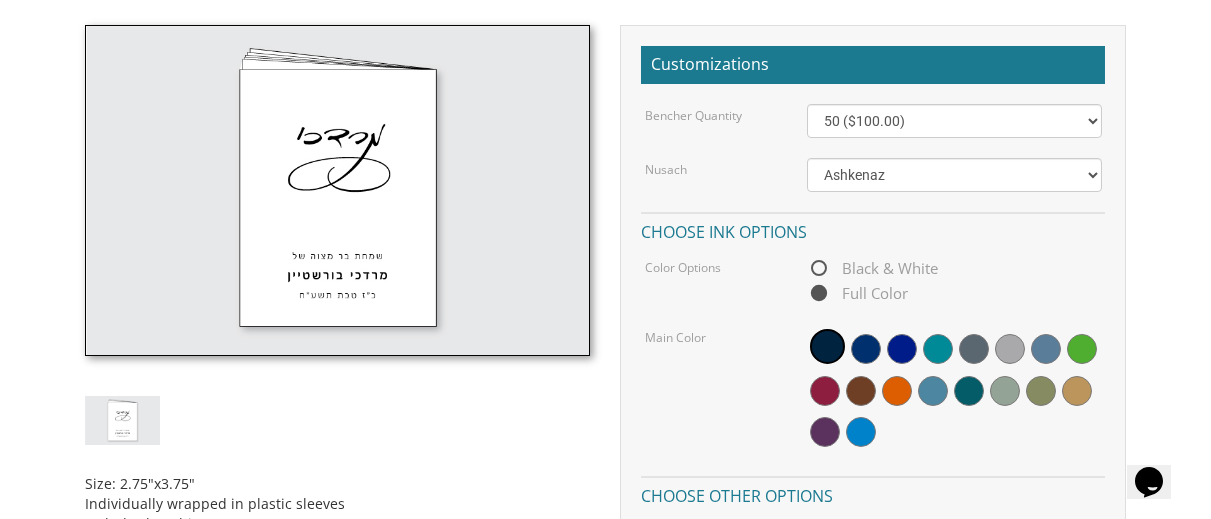 click on "Black & White" at bounding box center [872, 268] 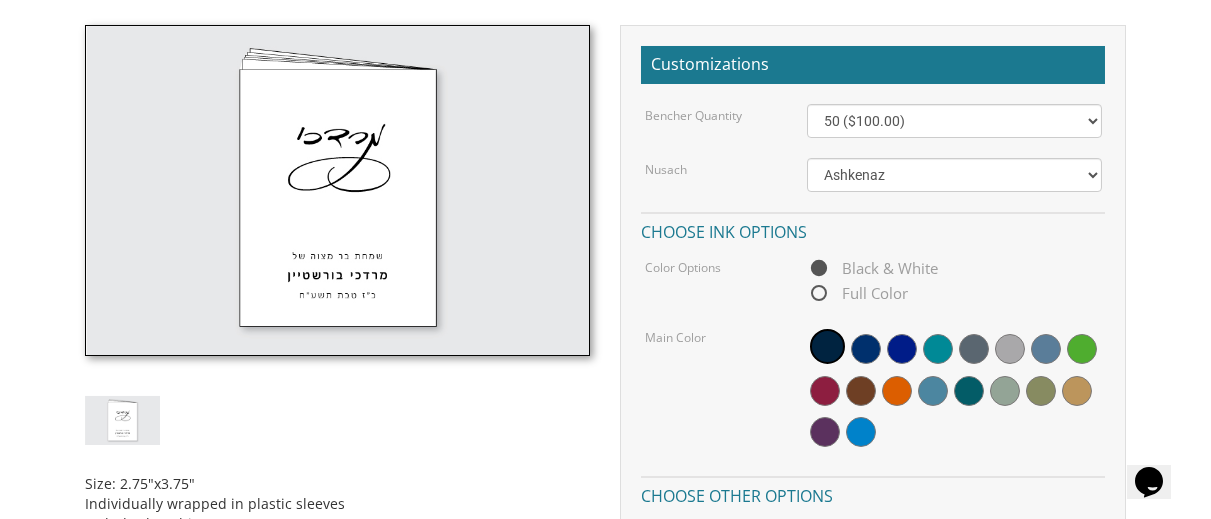 scroll, scrollTop: 804, scrollLeft: 0, axis: vertical 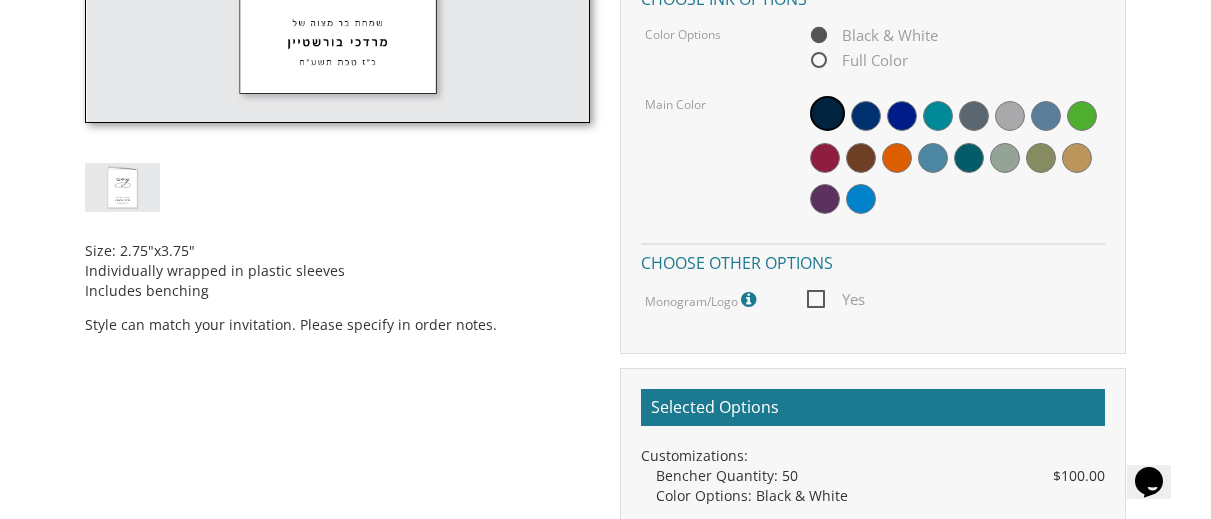 click on "Yes" at bounding box center (836, 299) 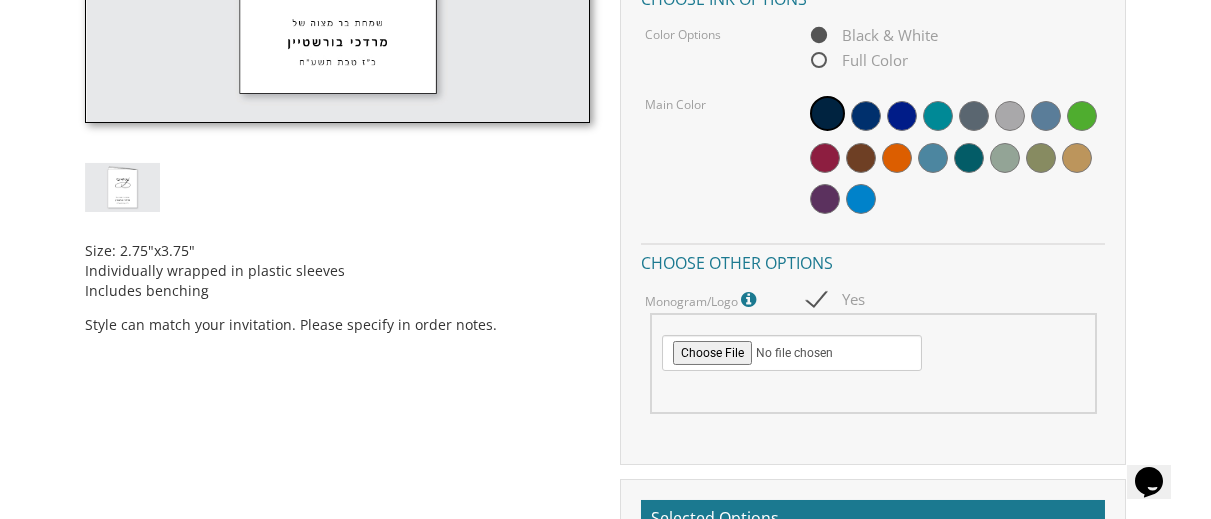 click on "Yes" at bounding box center [836, 299] 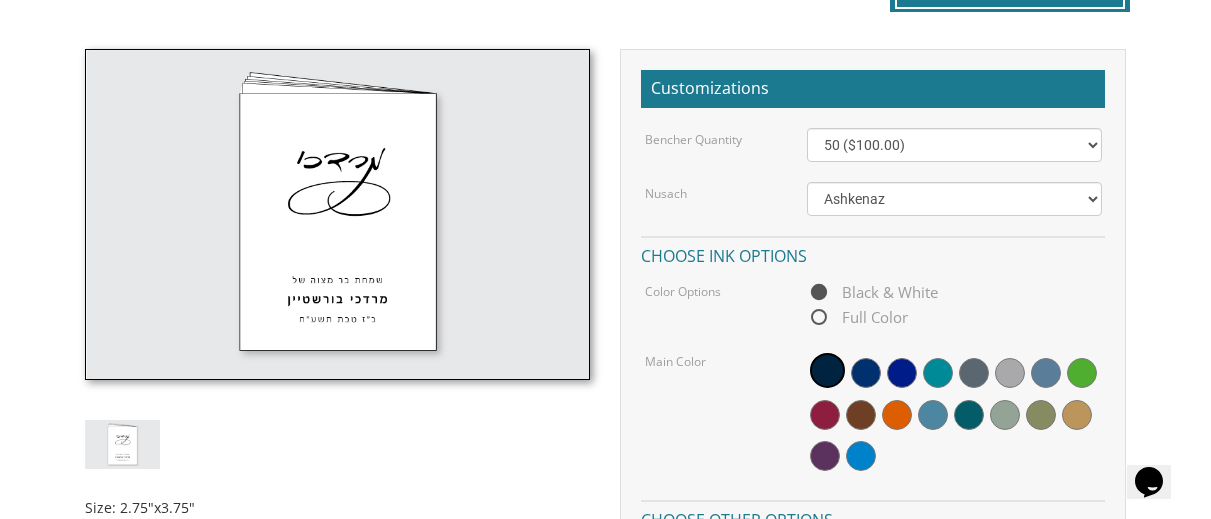 scroll, scrollTop: 546, scrollLeft: 0, axis: vertical 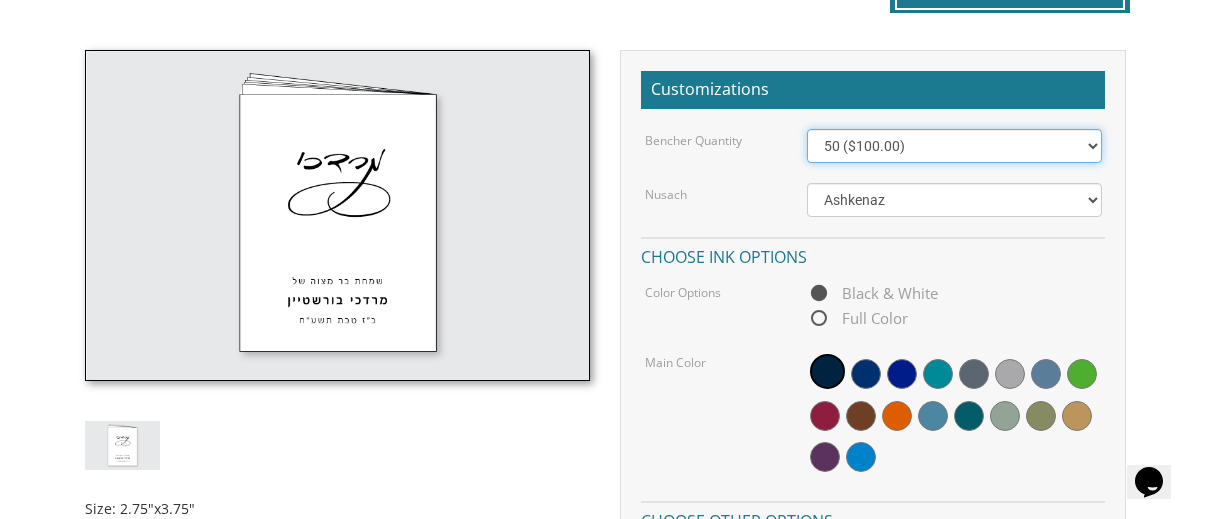 click on "50 ($100.00) 60 ($120.00) 70 ($140.00) 80 ($160.00) 90 ($180.00) 100 ($200.00) 125 ($250.00) 150 ($300.00) 175 ($350.00) 200 ($400.00) 225 ($450.00) 250 ($500.00) 275 ($550.00) 300 ($600.00) 325 ($650.00) 350 ($700.00) 375 ($750.00) 400 ($800.00) 425 ($850.00) 450 ($900.00) 475 ($950.00) 500 ($1,000.00)" at bounding box center [954, 146] 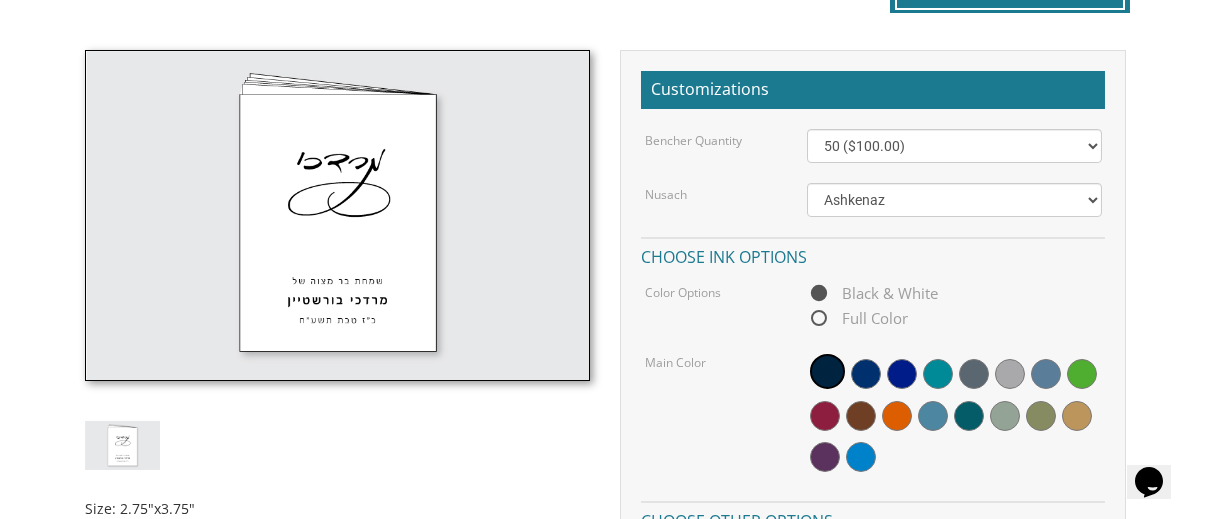 click on "Customizations
Bencher Quantity 50 ($100.00) 60 ($120.00) 70 ($140.00) 80 ($160.00) 90 ($180.00) 100 ($200.00) 125 ($250.00) 150 ($300.00) 175 ($350.00) 200 ($400.00) 225 ($450.00) 250 ($500.00) 275 ($550.00) 300 ($600.00) 325 ($650.00) 350 ($700.00) 375 ($750.00) 400 ($800.00) 425 ($850.00) 450 ($900.00) 475 ($950.00) 500 ($1,000.00)   Nusach Ashkenaz Edut Mizrach Sefard Choose ink options   Color Options   Black & White Full Color   Main Color   Choose other options   Monogram/Logo For best results, please upload a vector pdf. High res png (transparent background) also acceptable.   Yes" at bounding box center [873, 331] 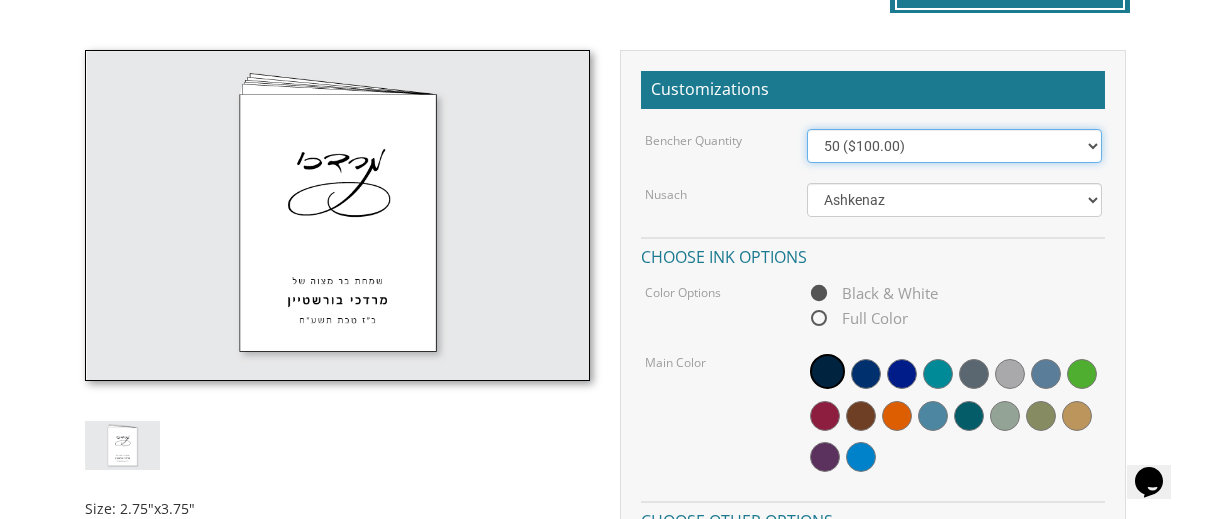 click on "50 ($100.00) 60 ($120.00) 70 ($140.00) 80 ($160.00) 90 ($180.00) 100 ($200.00) 125 ($250.00) 150 ($300.00) 175 ($350.00) 200 ($400.00) 225 ($450.00) 250 ($500.00) 275 ($550.00) 300 ($600.00) 325 ($650.00) 350 ($700.00) 375 ($750.00) 400 ($800.00) 425 ($850.00) 450 ($900.00) 475 ($950.00) 500 ($1,000.00)" at bounding box center (954, 146) 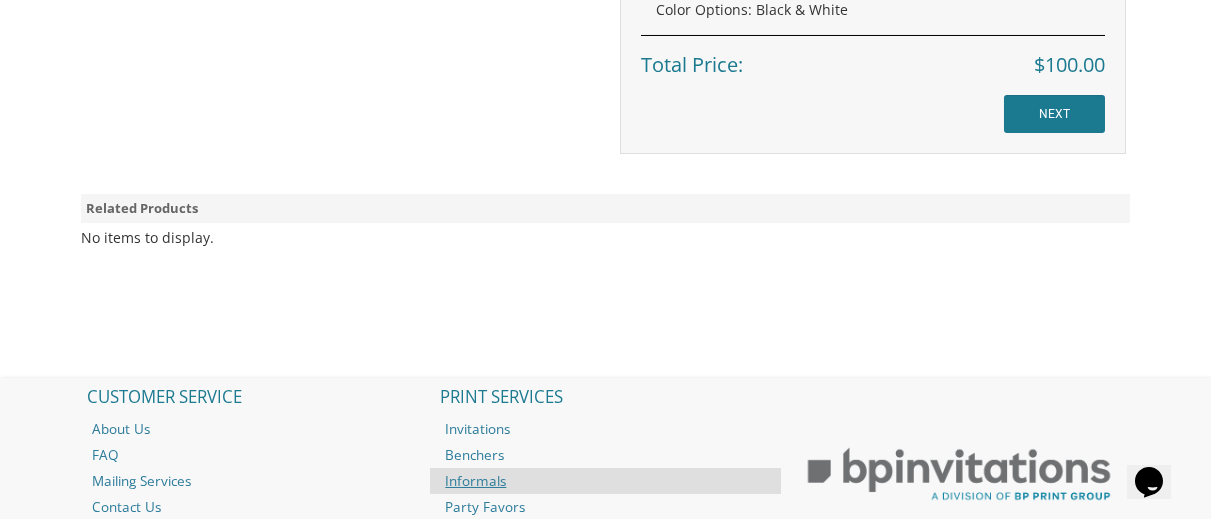 scroll, scrollTop: 1453, scrollLeft: 0, axis: vertical 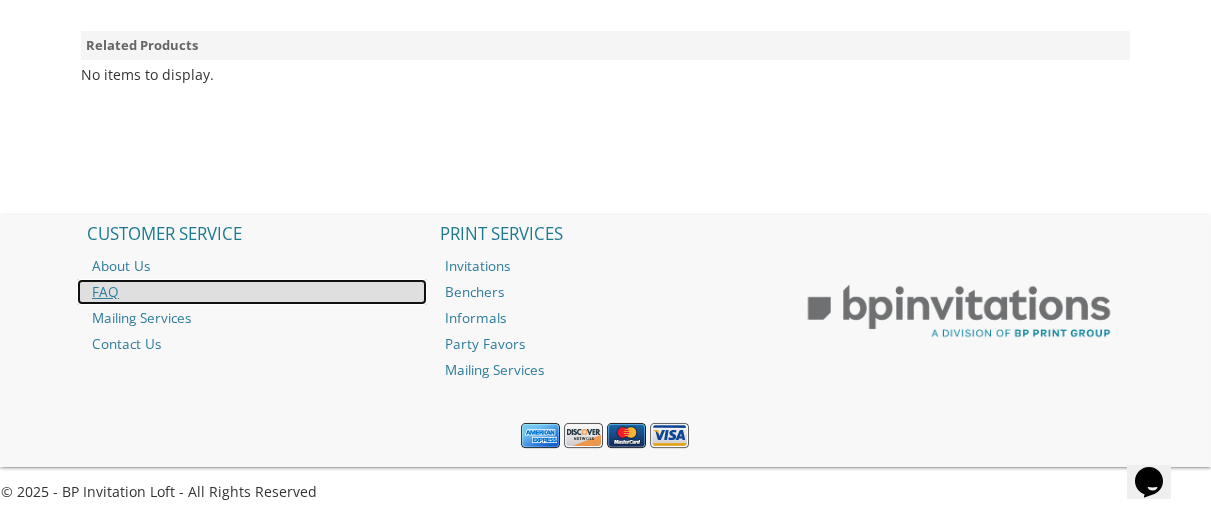 click on "FAQ" at bounding box center [252, 292] 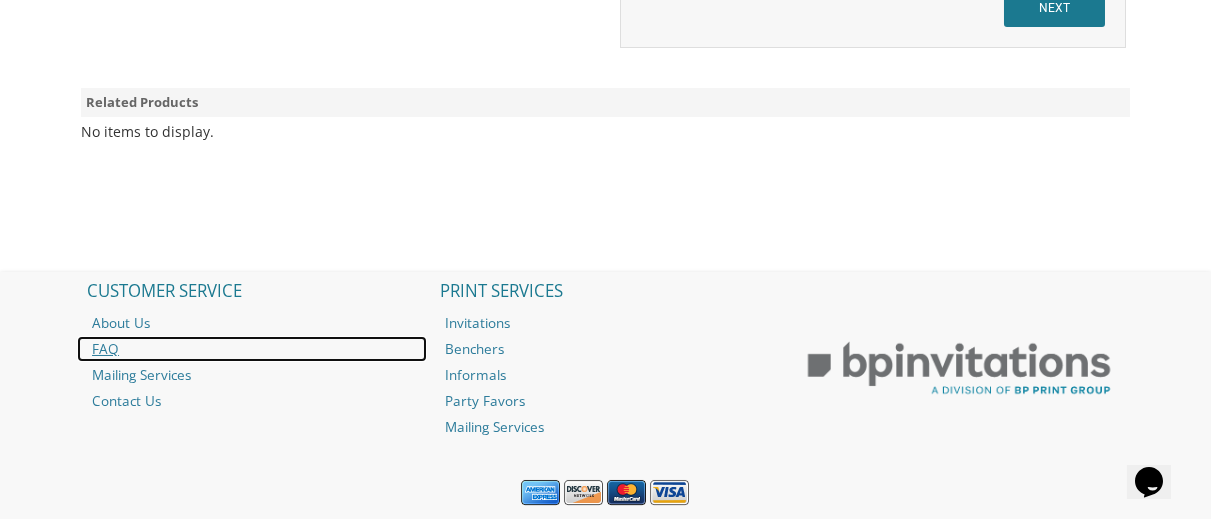 scroll, scrollTop: 1280, scrollLeft: 0, axis: vertical 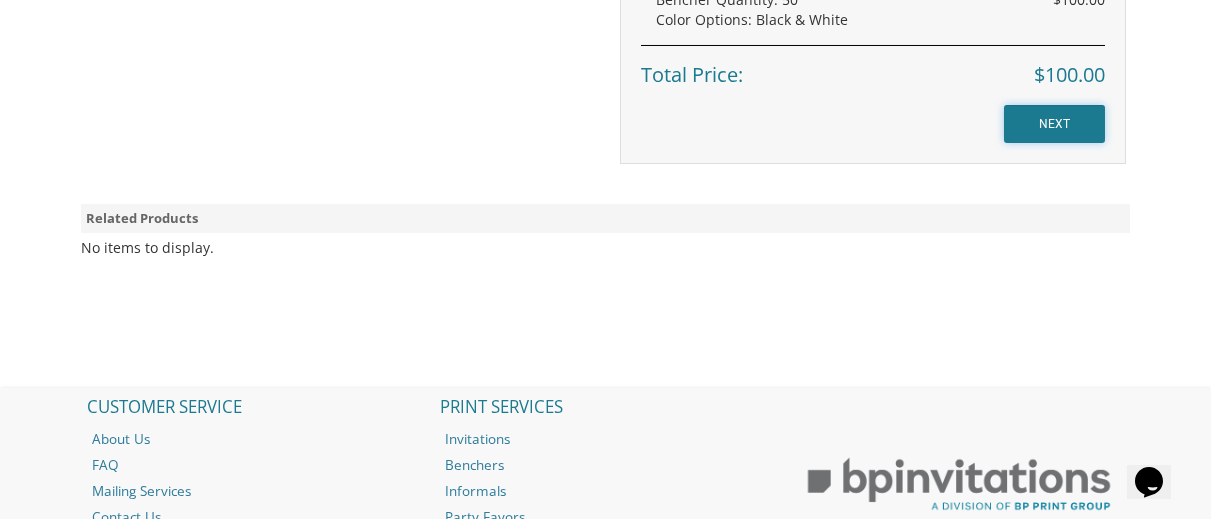 click on "NEXT" at bounding box center [1054, 124] 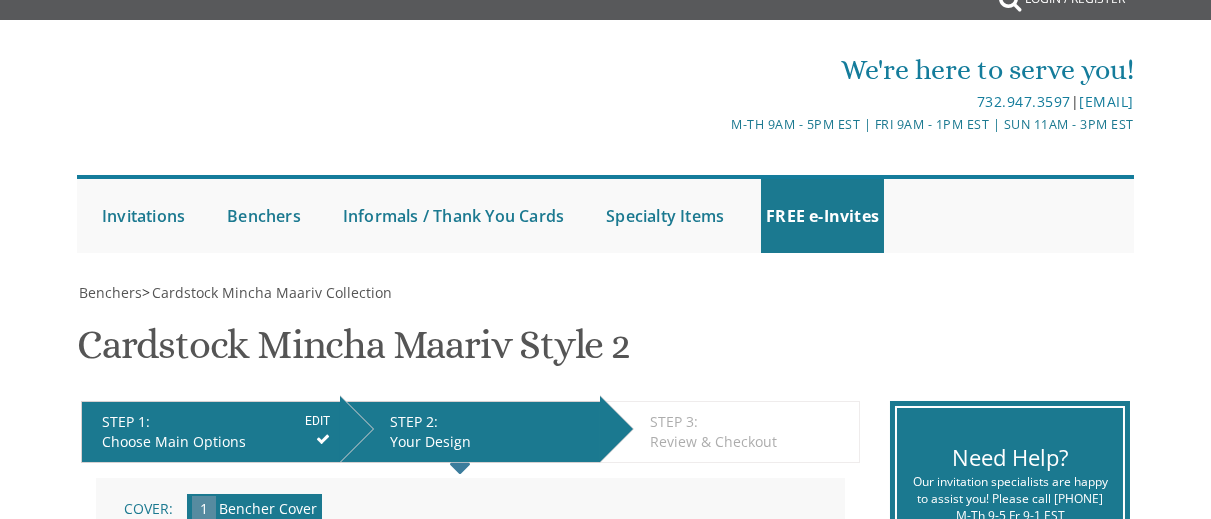 scroll, scrollTop: 170, scrollLeft: 0, axis: vertical 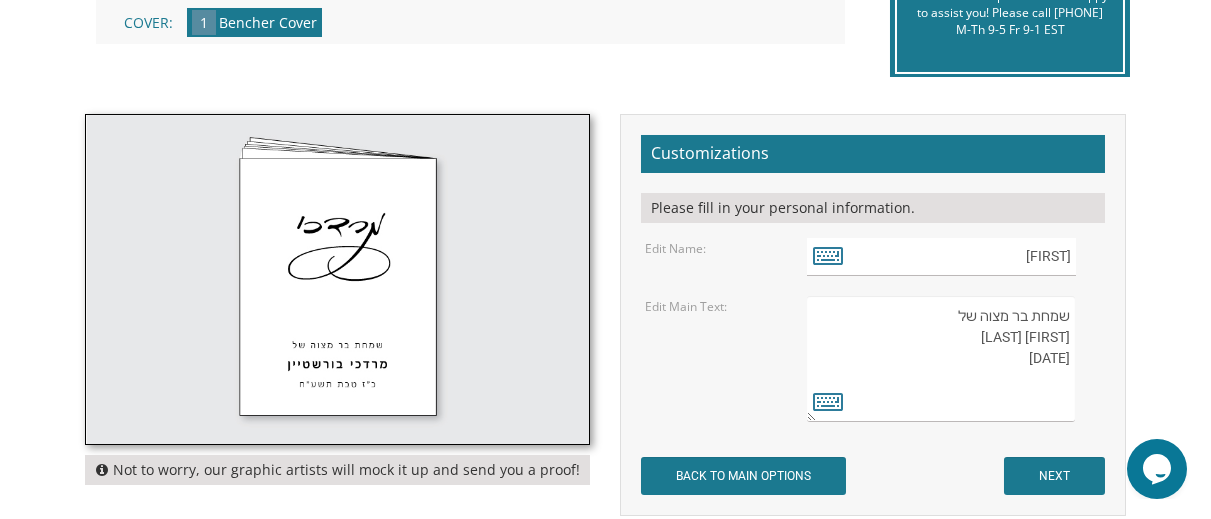 drag, startPoint x: 983, startPoint y: 329, endPoint x: 1084, endPoint y: 329, distance: 101 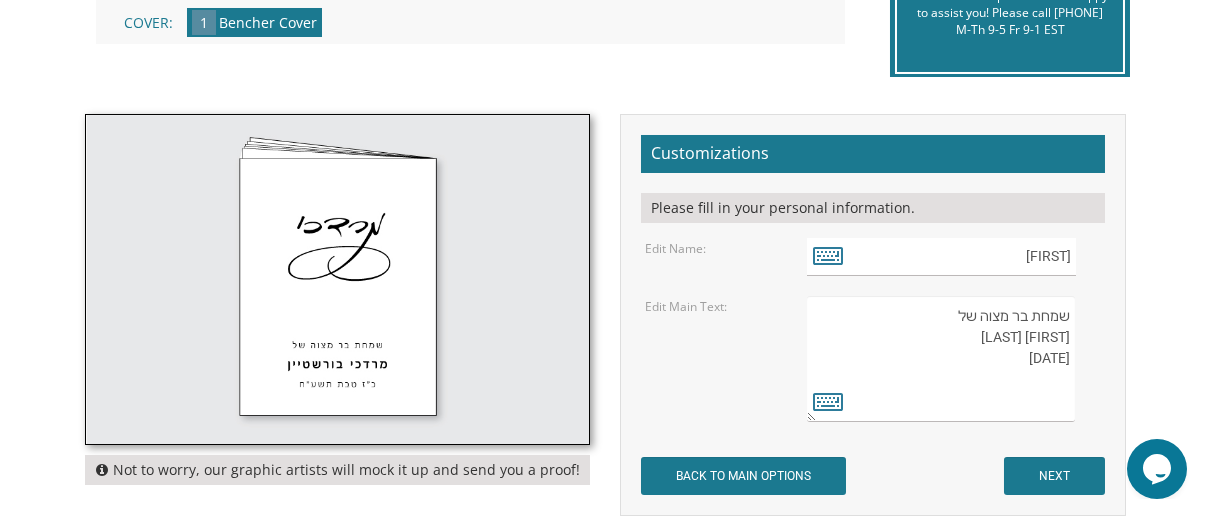 click on "שמחת בר מצוה של
[FIRST] [LAST]
[DATE]" at bounding box center (954, 359) 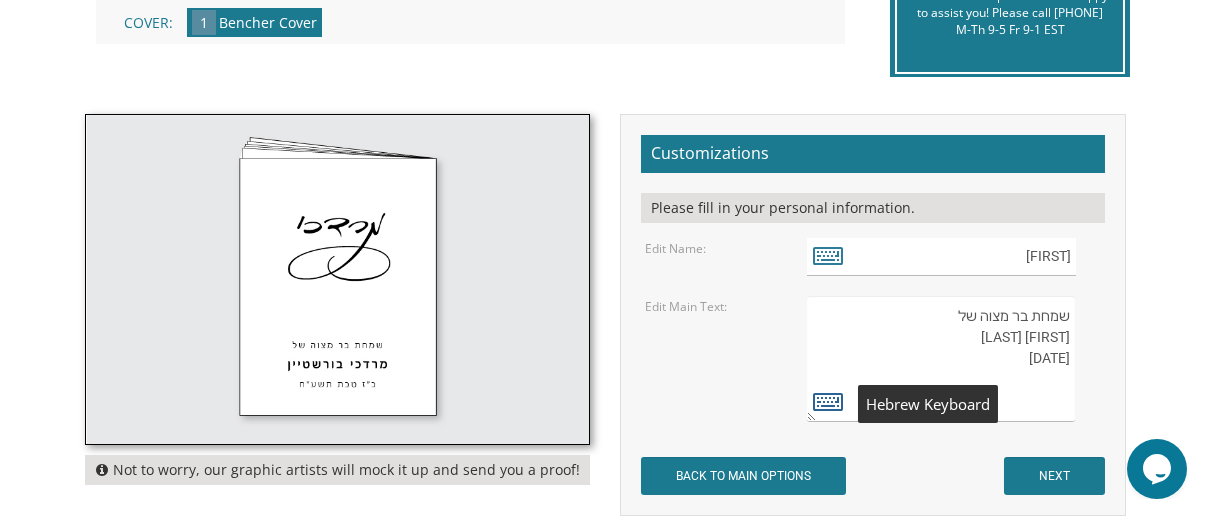 click at bounding box center (828, 401) 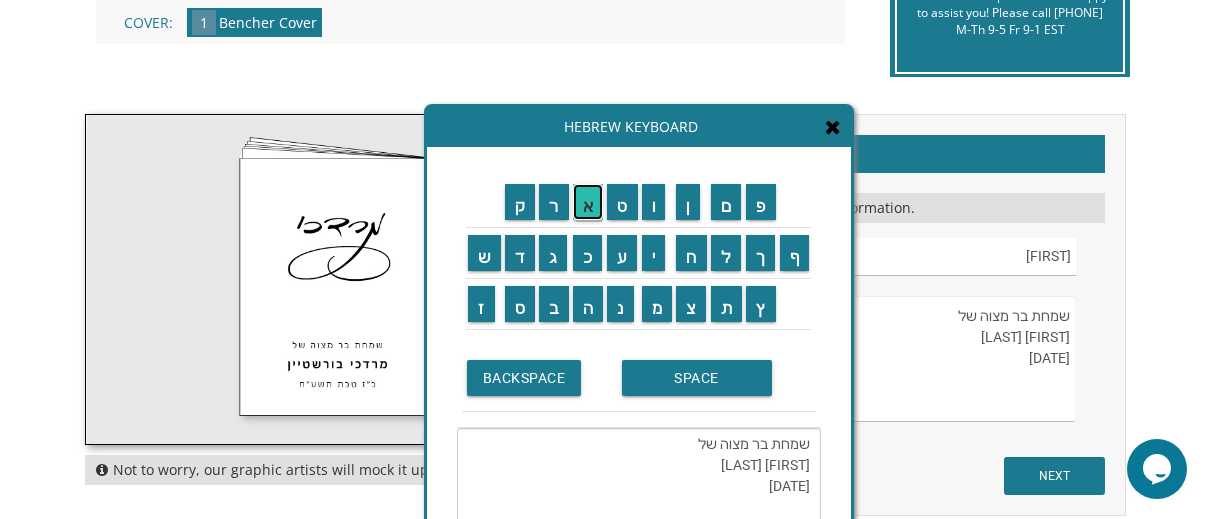 click on "א" at bounding box center (588, 202) 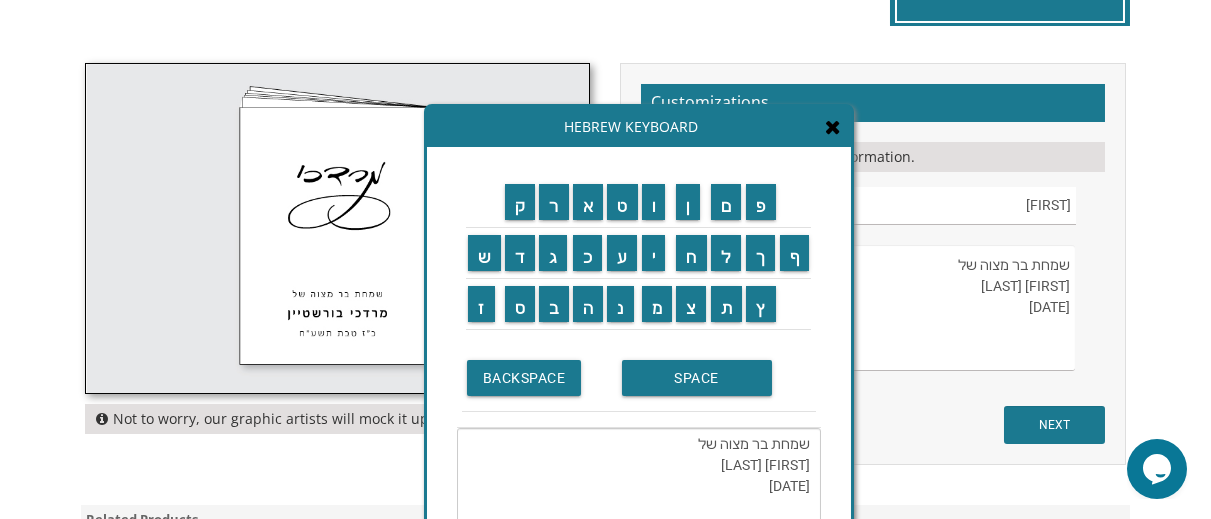 scroll, scrollTop: 591, scrollLeft: 0, axis: vertical 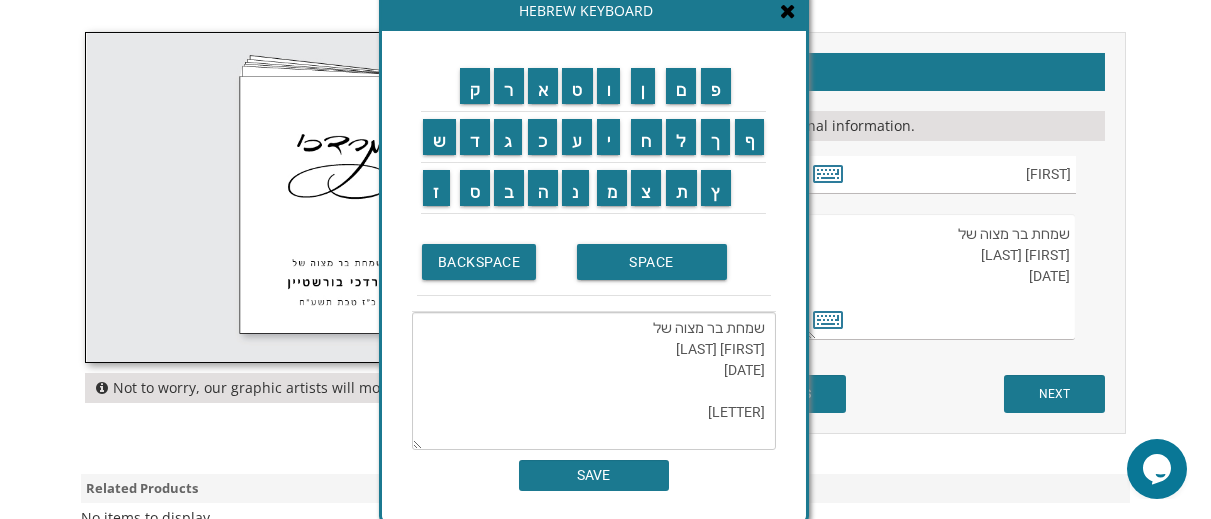 drag, startPoint x: 799, startPoint y: 138, endPoint x: 754, endPoint y: 21, distance: 125.35549 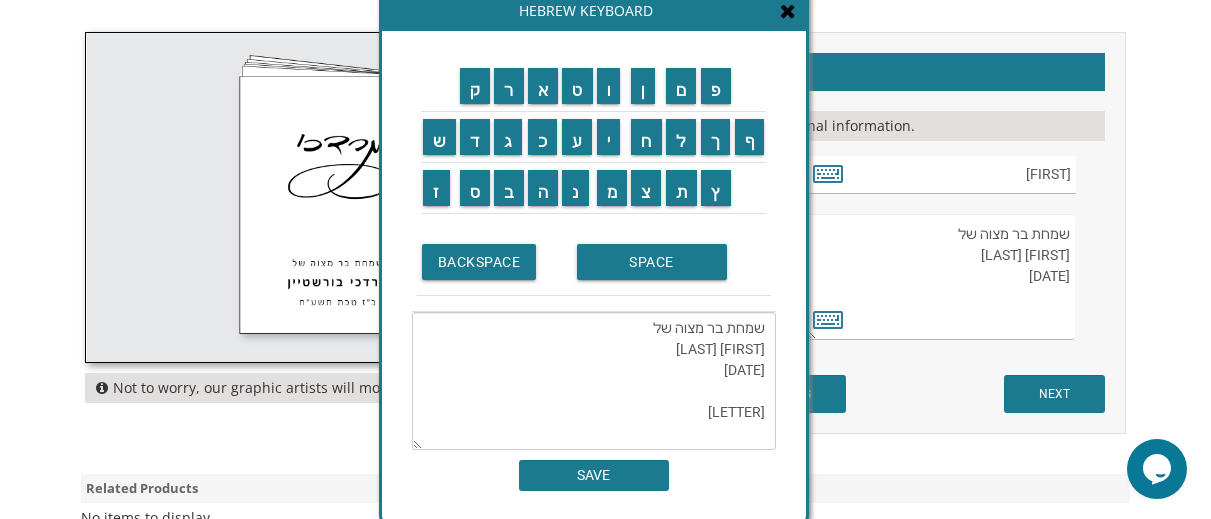 click on "Hebrew Keyboard" at bounding box center (594, 11) 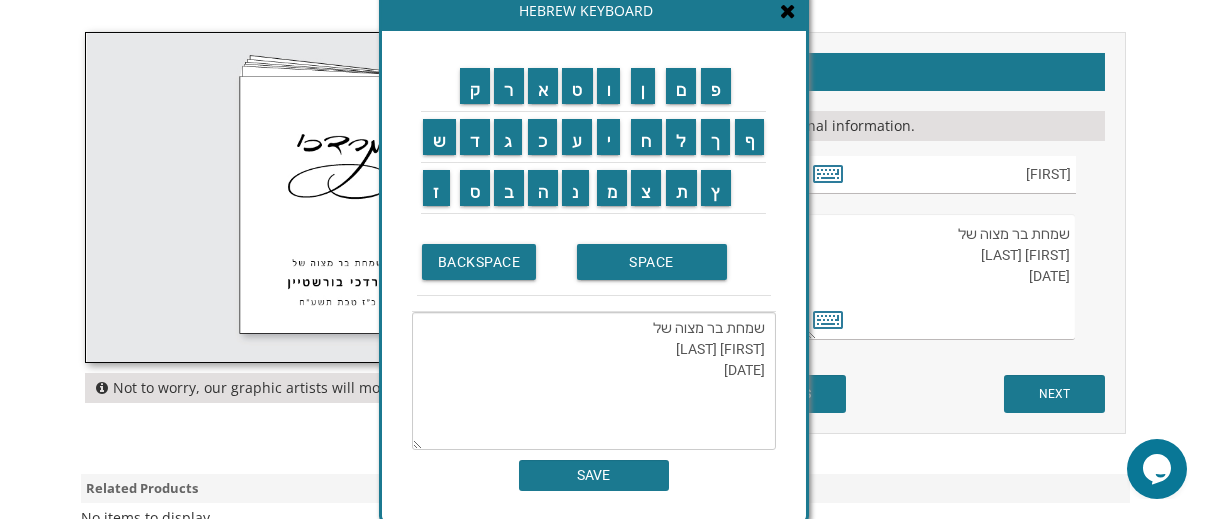 drag, startPoint x: 677, startPoint y: 350, endPoint x: 783, endPoint y: 351, distance: 106.004715 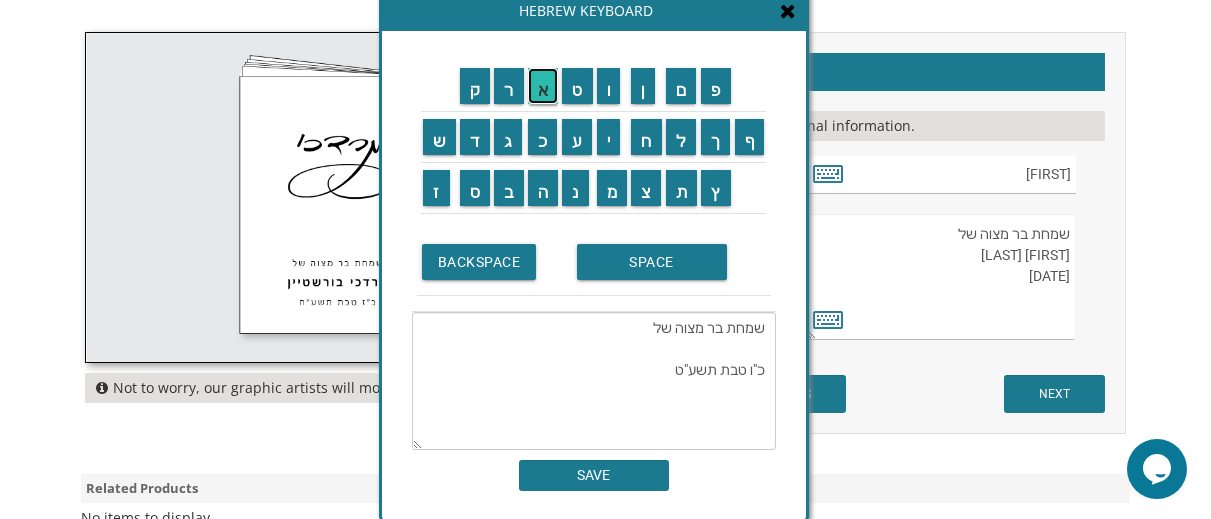 click on "א" at bounding box center (543, 86) 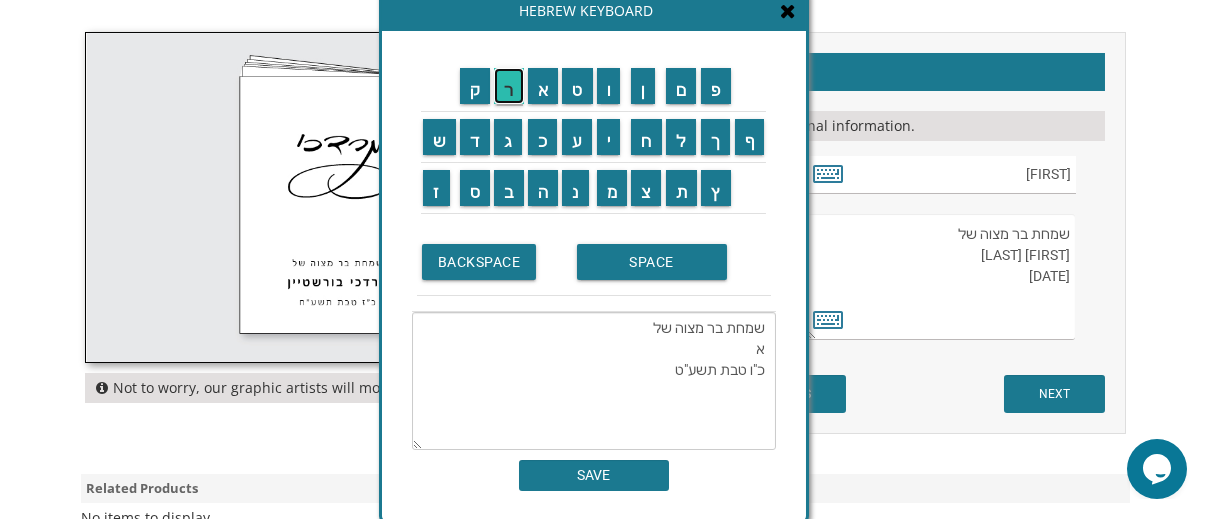 click on "ר" at bounding box center [509, 86] 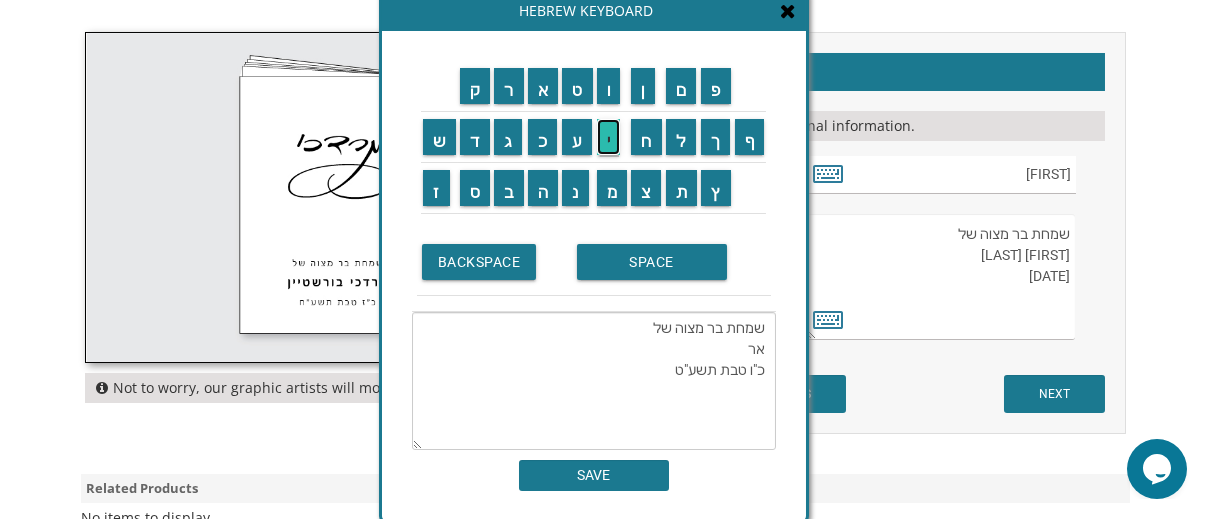 click on "י" at bounding box center [609, 137] 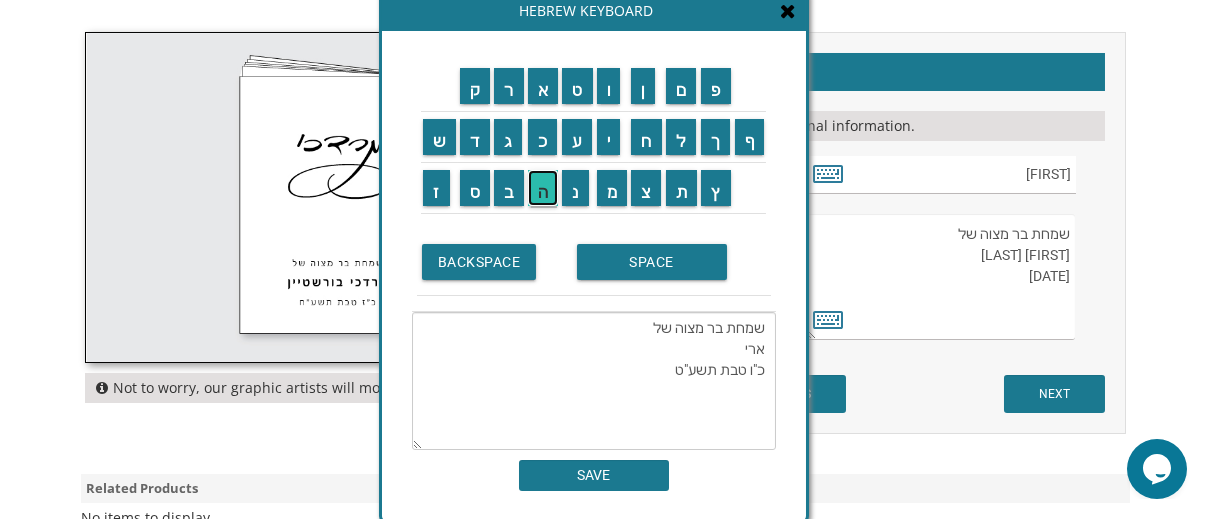 click on "ה" at bounding box center (543, 188) 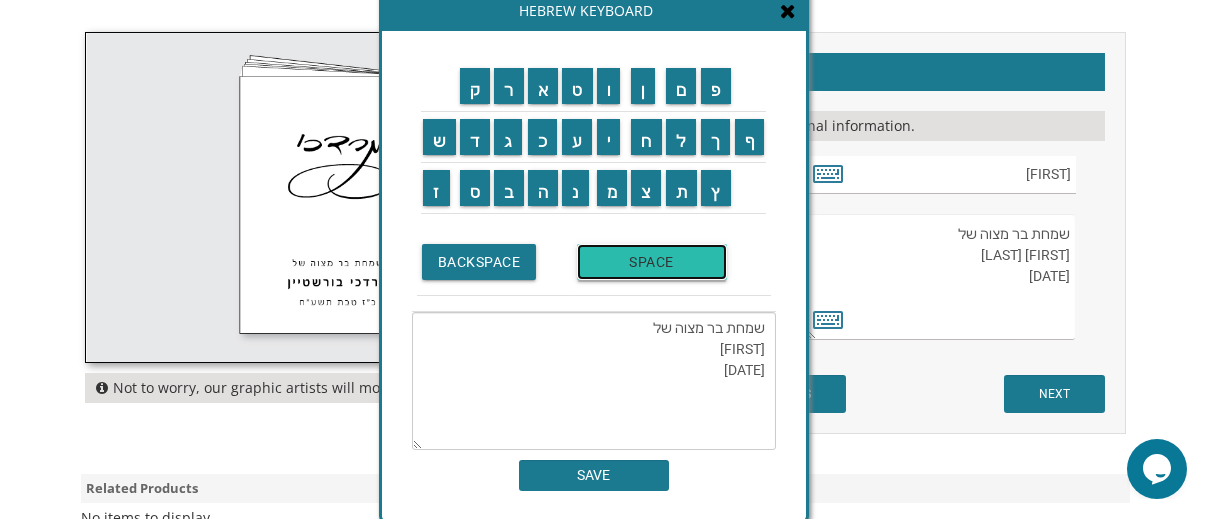 click on "SPACE" at bounding box center (652, 262) 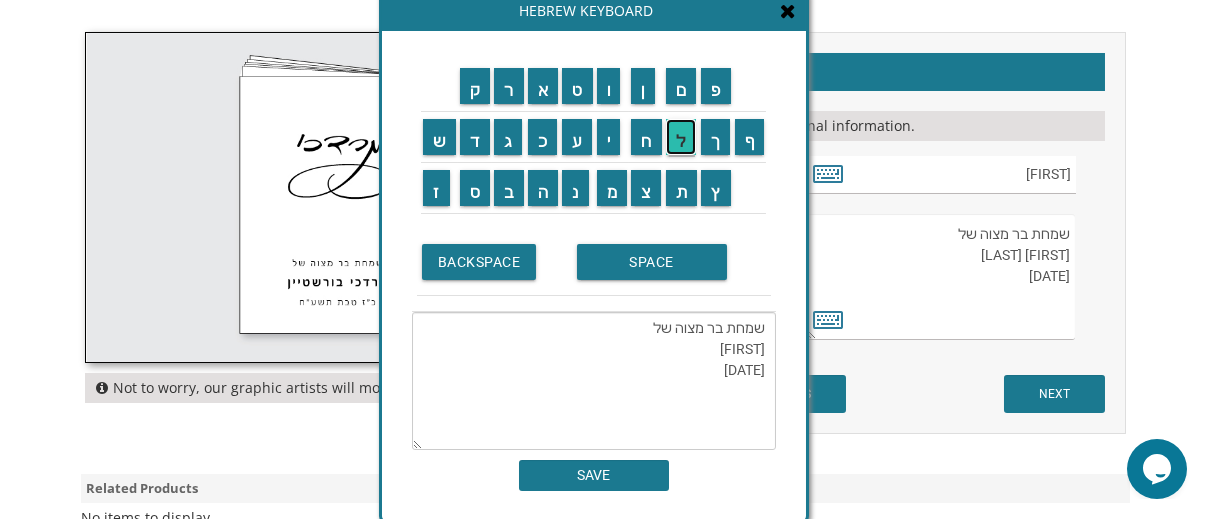 click on "ל" at bounding box center [681, 137] 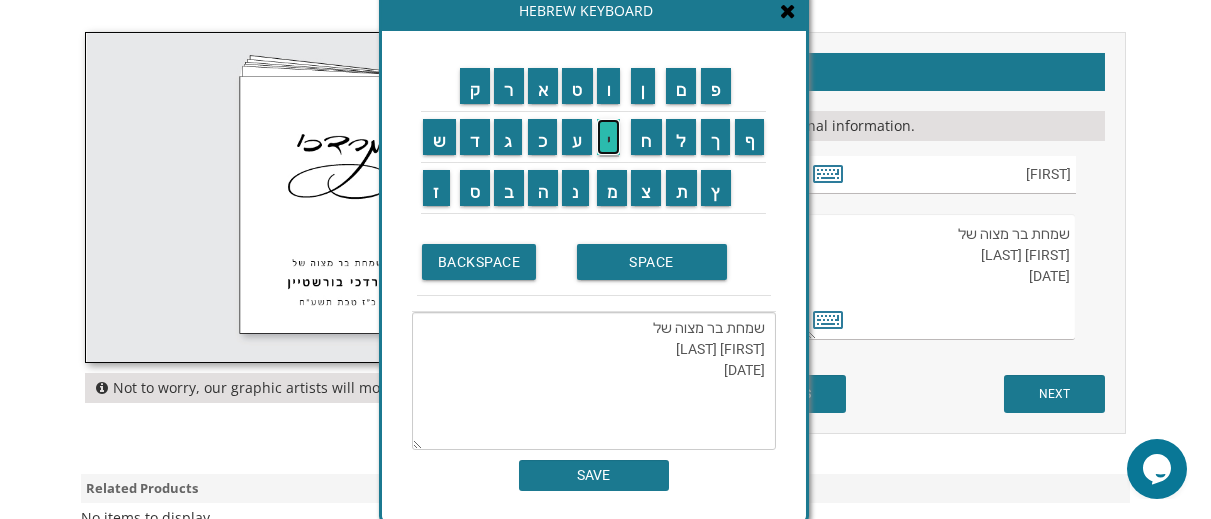 click on "י" at bounding box center [609, 137] 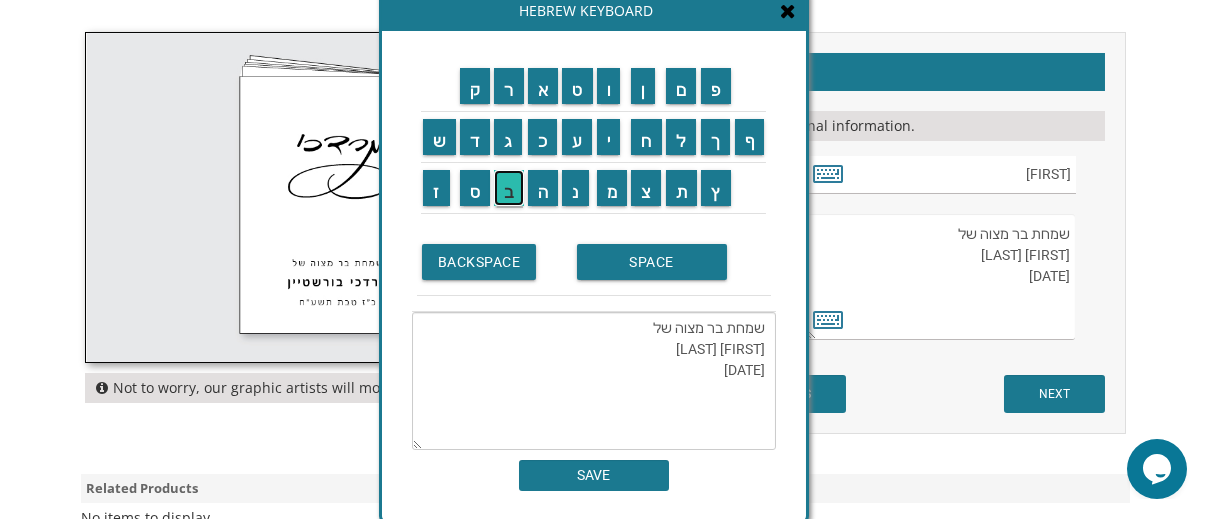 click on "ב" at bounding box center (509, 188) 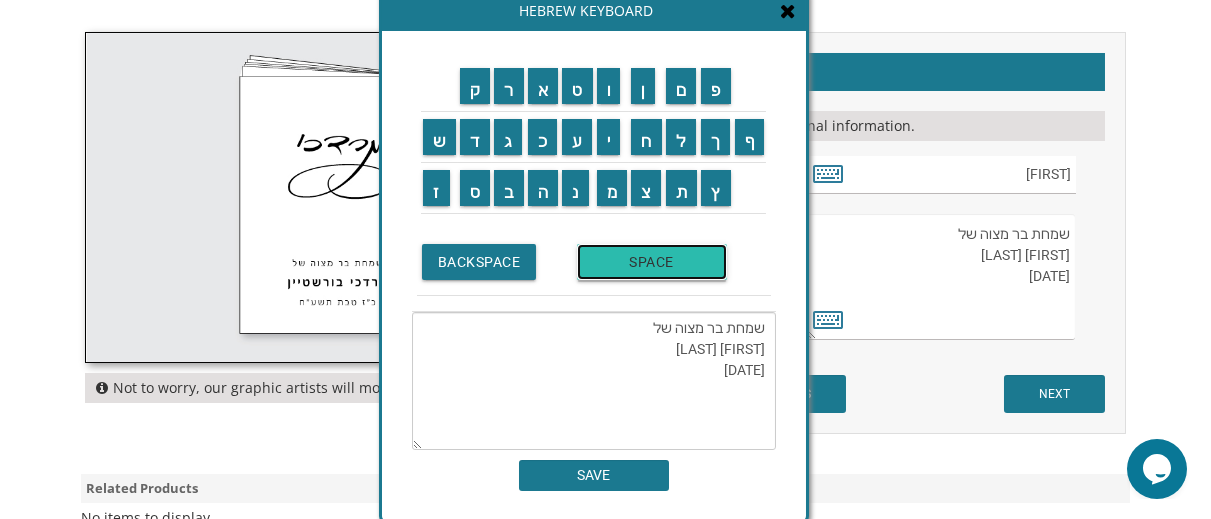click on "SPACE" at bounding box center (652, 262) 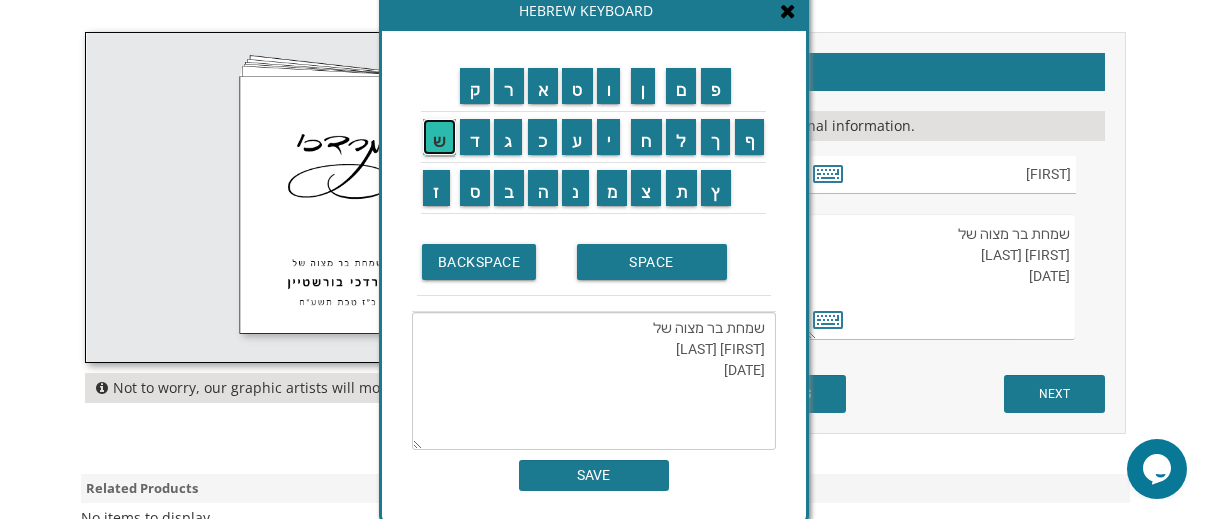 click on "ש" at bounding box center (439, 137) 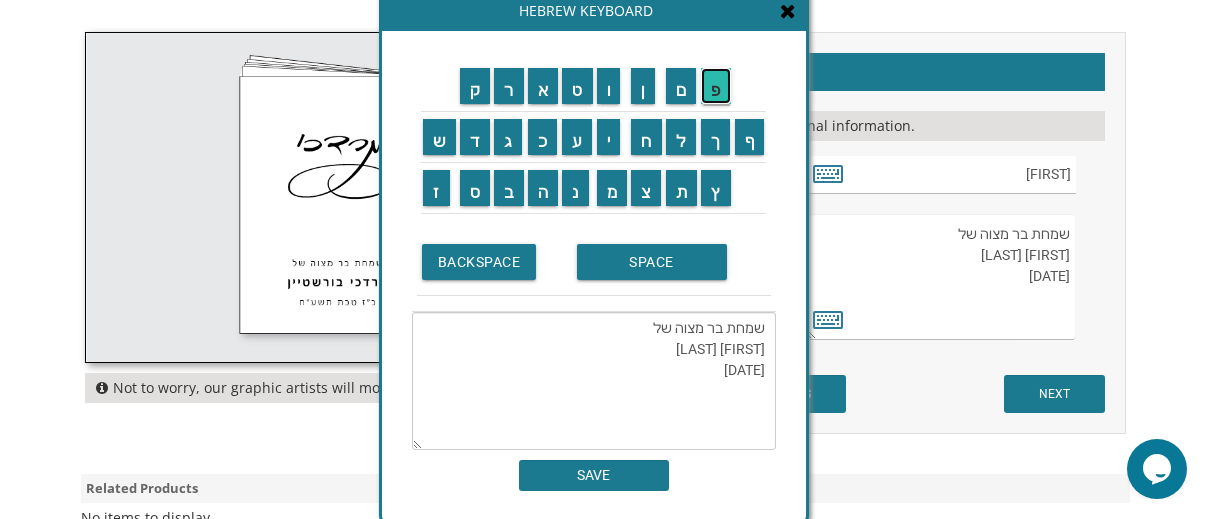 click on "פ" at bounding box center [716, 86] 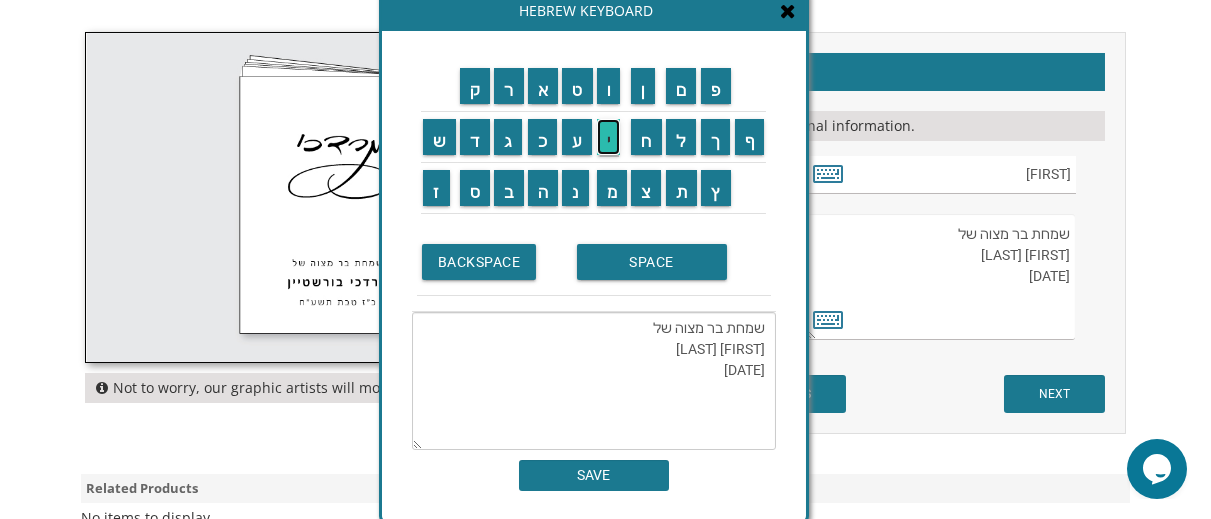click on "י" at bounding box center [609, 137] 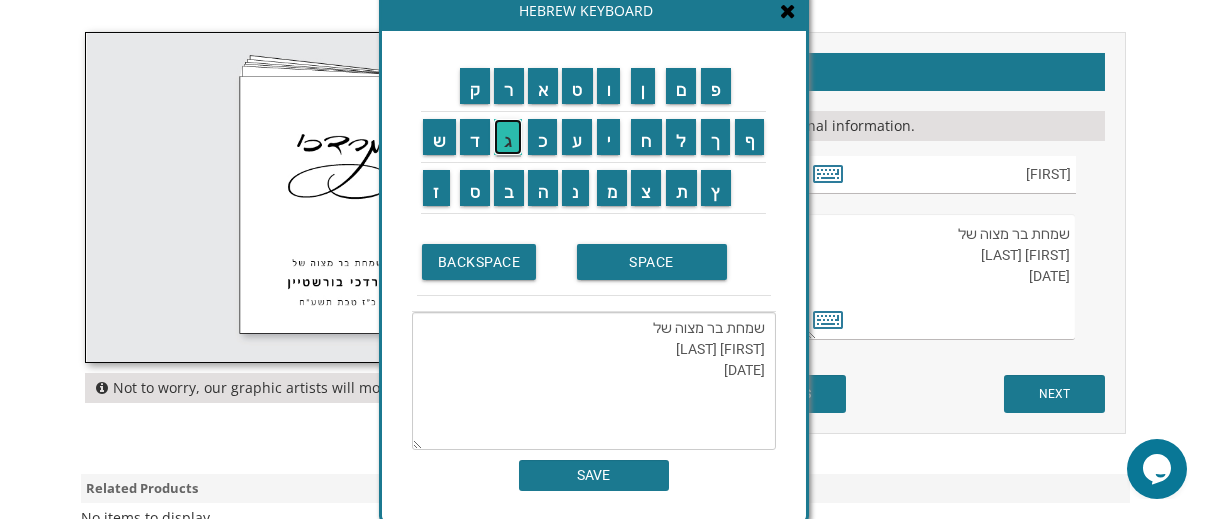 click on "ג" at bounding box center (508, 137) 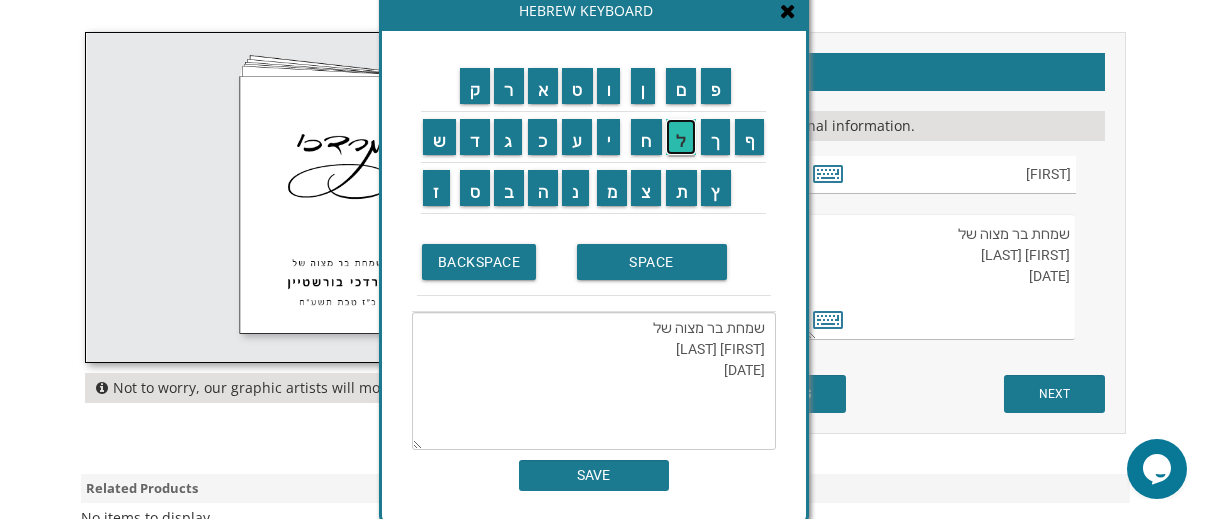 click on "ל" at bounding box center [681, 137] 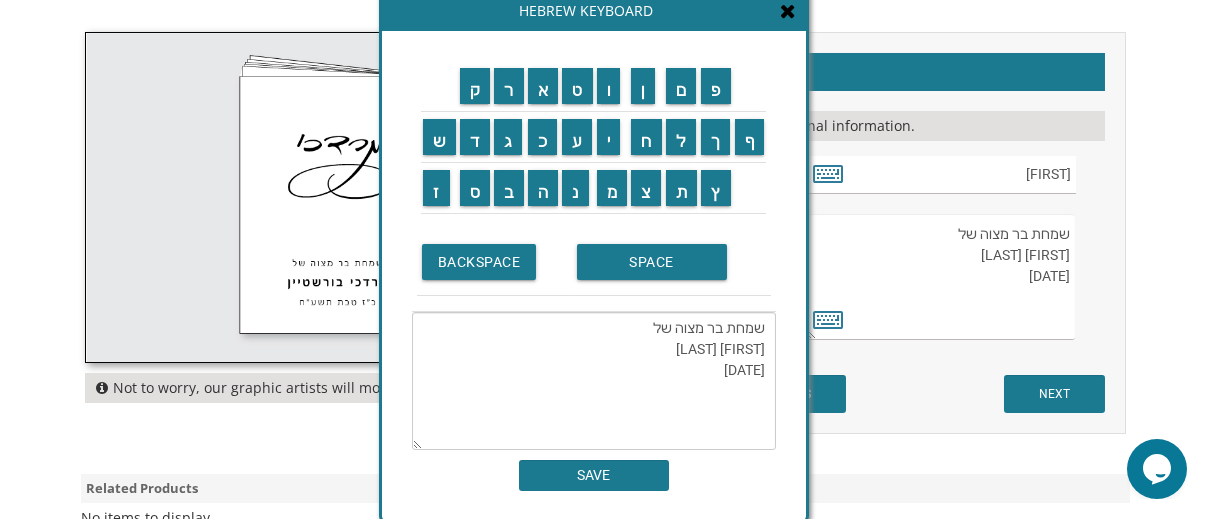 drag, startPoint x: 678, startPoint y: 368, endPoint x: 764, endPoint y: 368, distance: 86 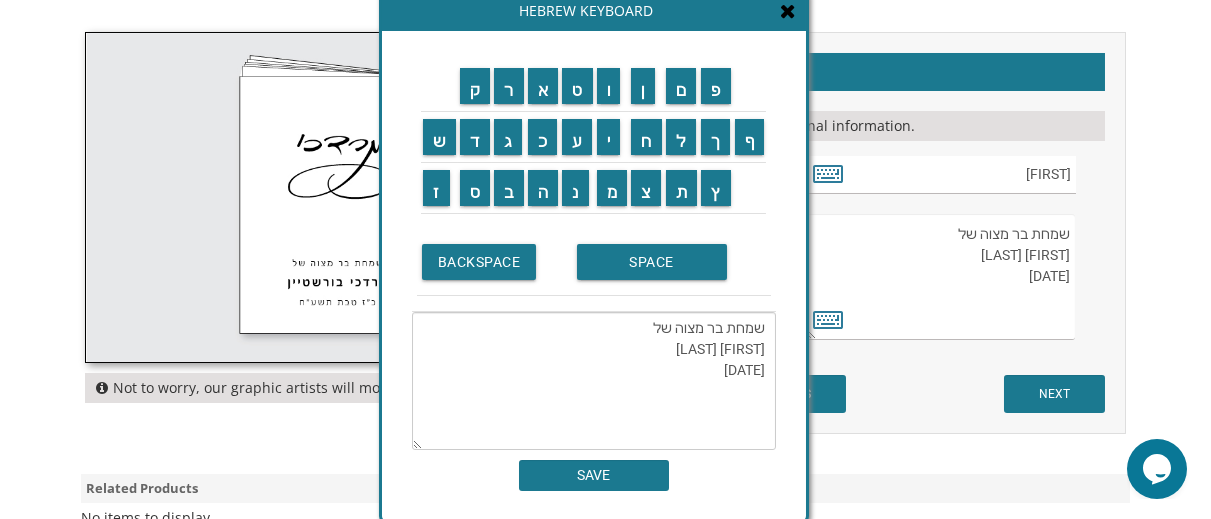 click on "שמחת בר מצוה של
אריה לייב שפיגל
כ"ו טבת תשע"ט" at bounding box center [594, 381] 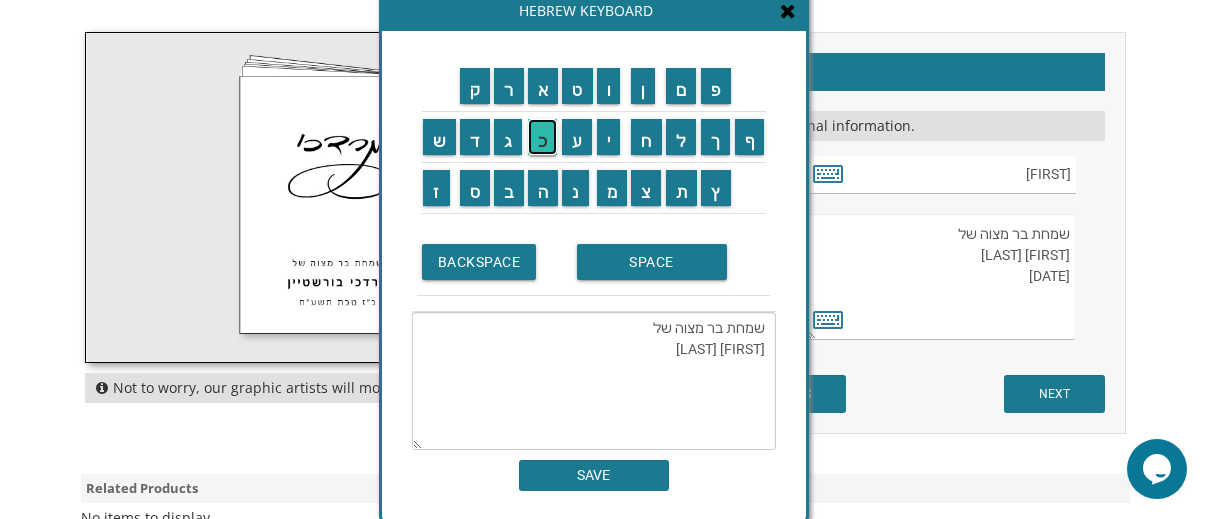 click on "כ" at bounding box center (543, 137) 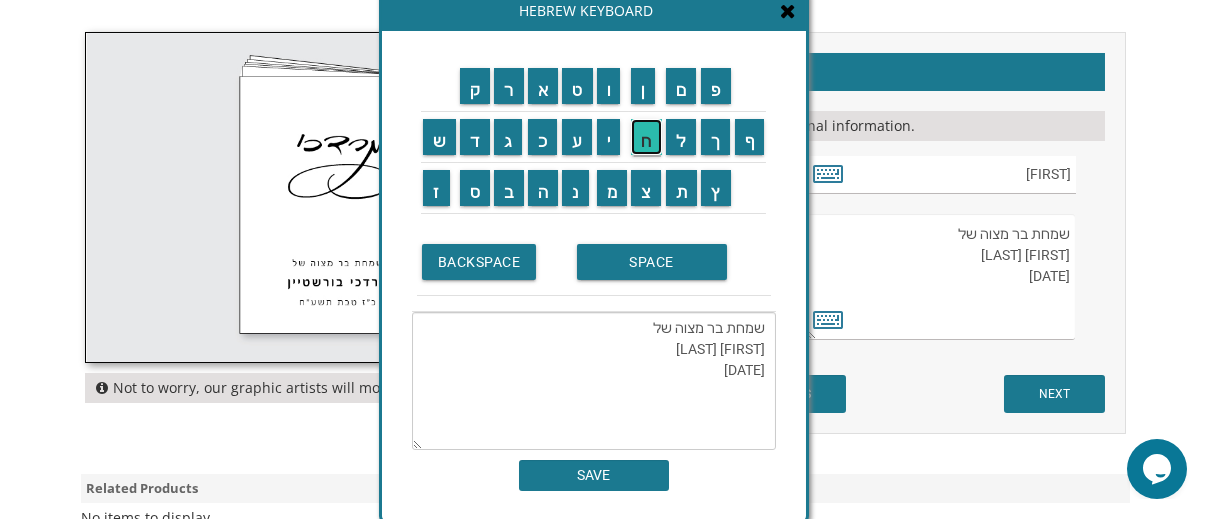 click on "ח" at bounding box center [646, 137] 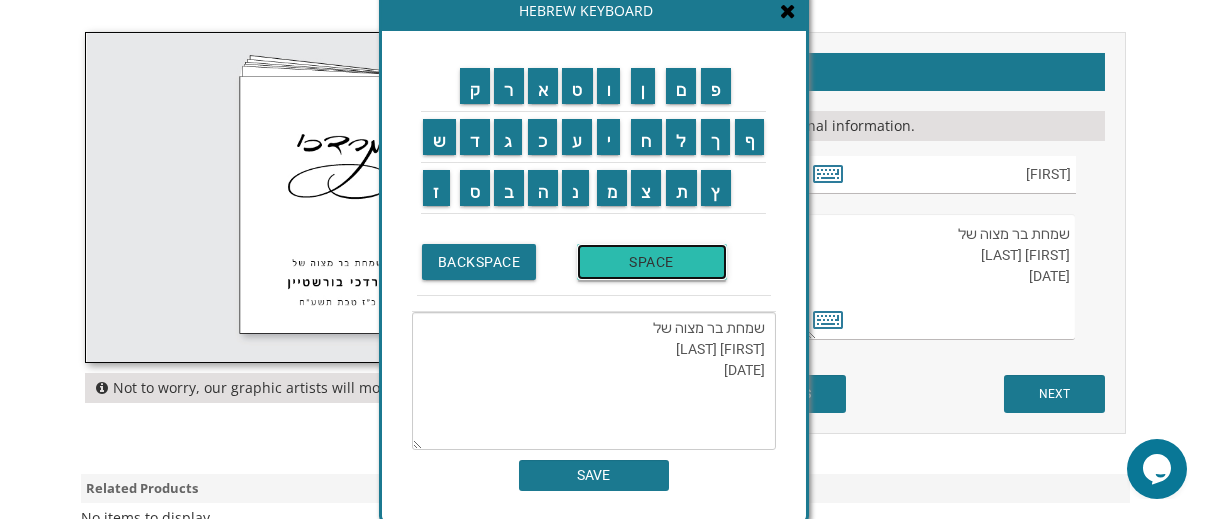 click on "SPACE" at bounding box center [652, 262] 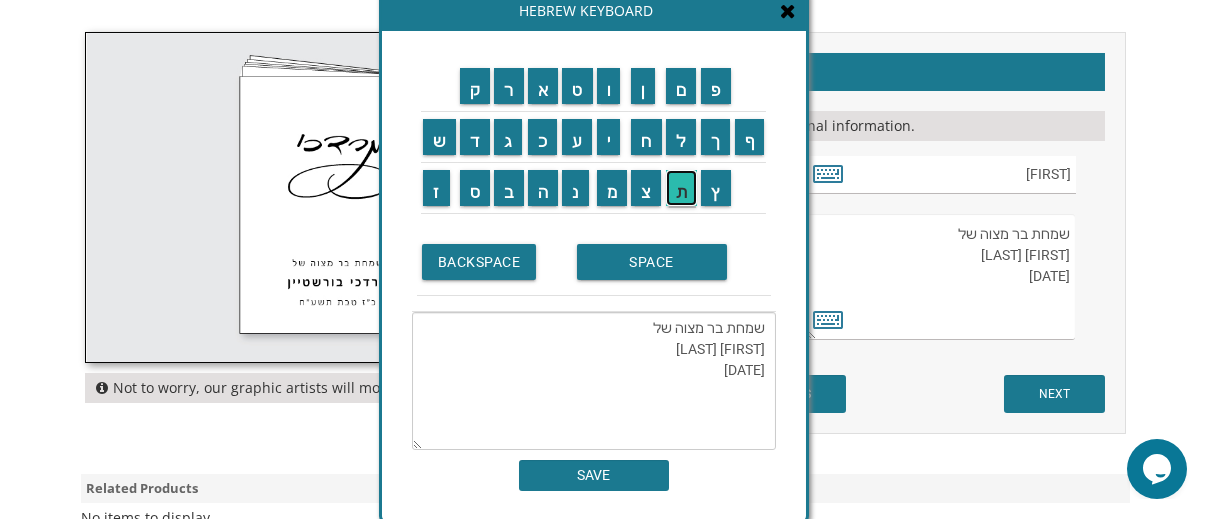 click on "ת" at bounding box center (682, 188) 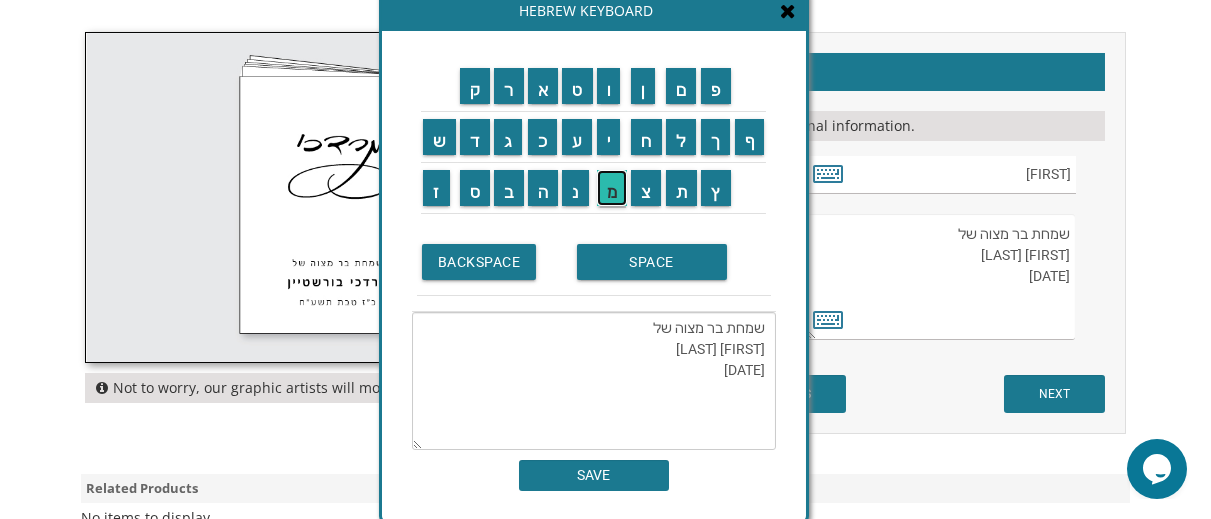 click on "מ" at bounding box center (612, 188) 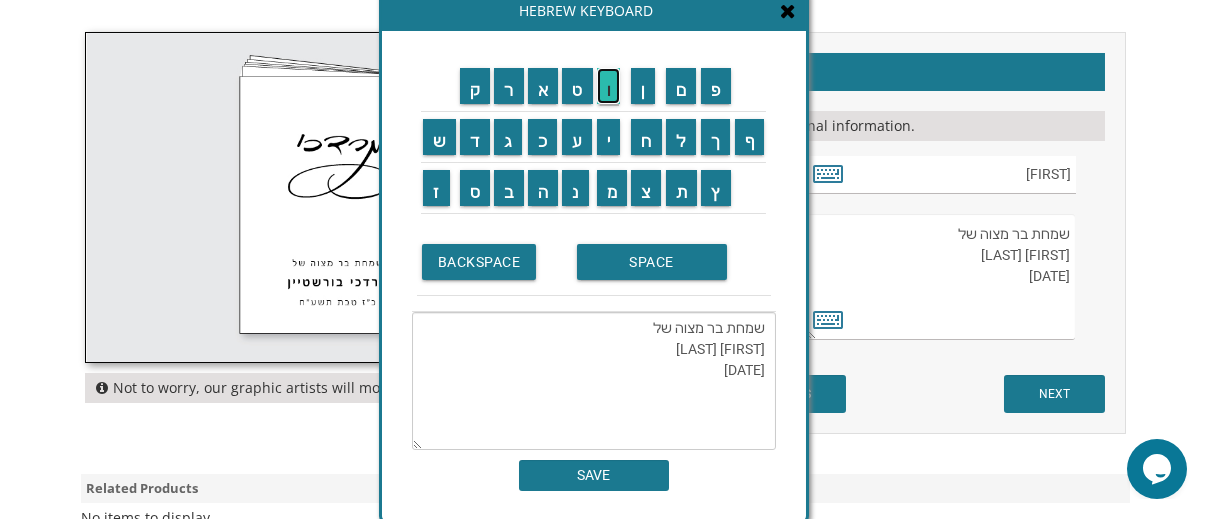 click on "ו" at bounding box center [609, 86] 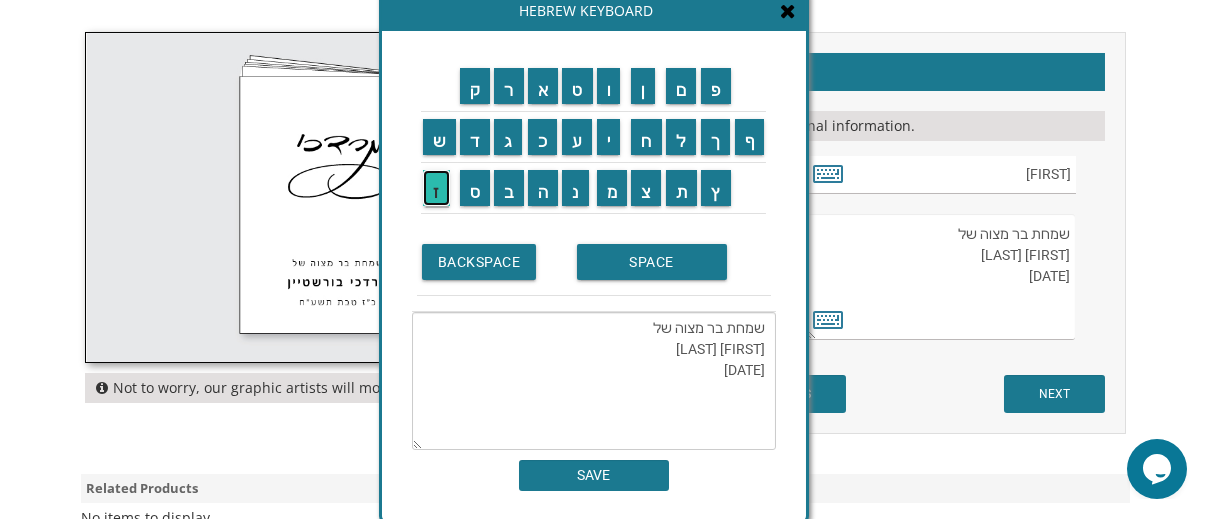 click on "ז" at bounding box center [436, 188] 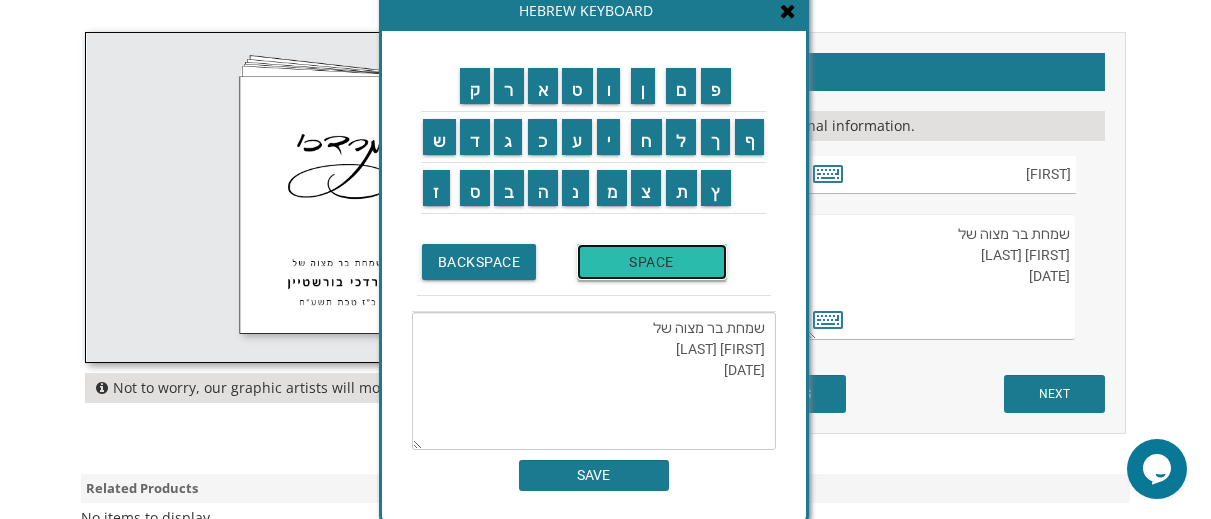 click on "SPACE" at bounding box center [652, 262] 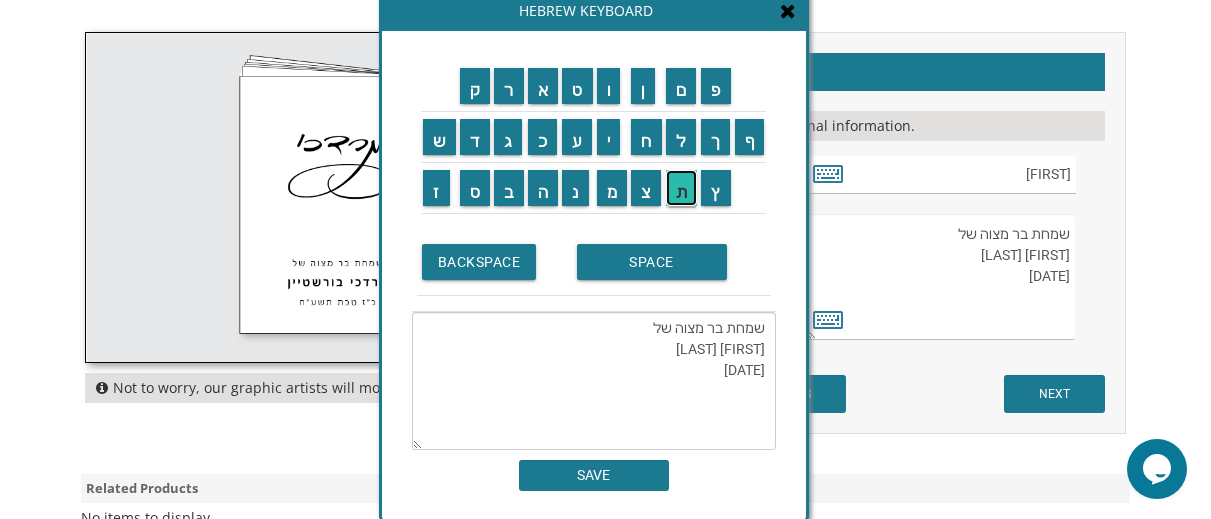 click on "ת" at bounding box center (682, 188) 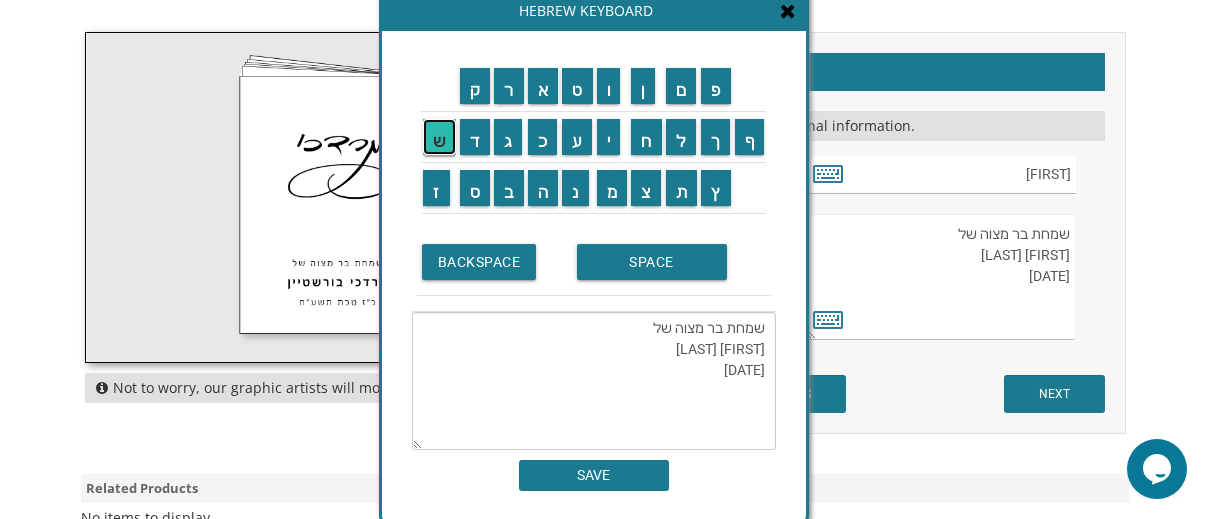 click on "ש" at bounding box center [439, 137] 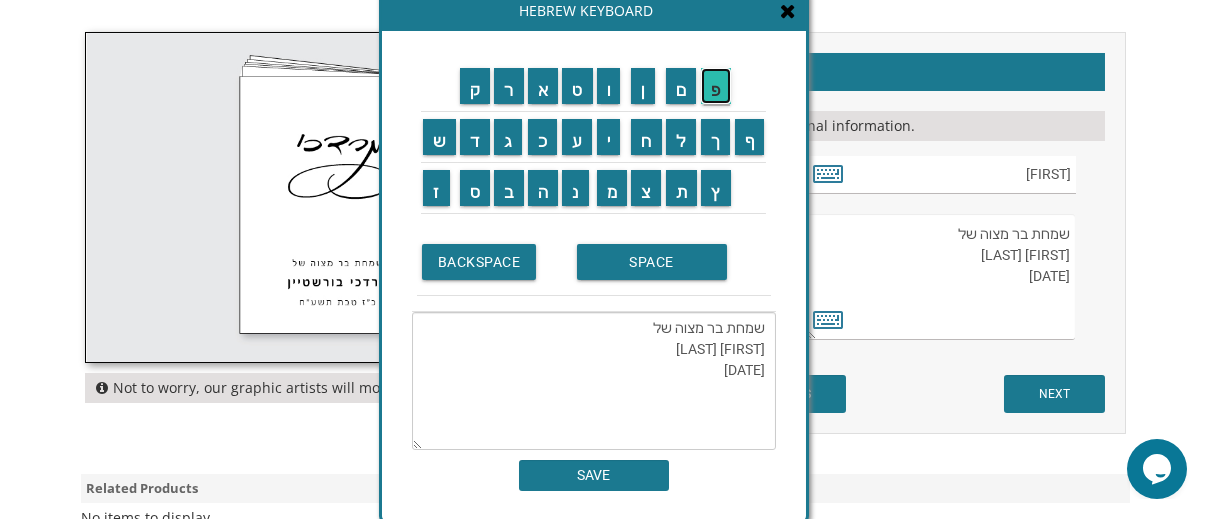 click on "פ" at bounding box center (716, 86) 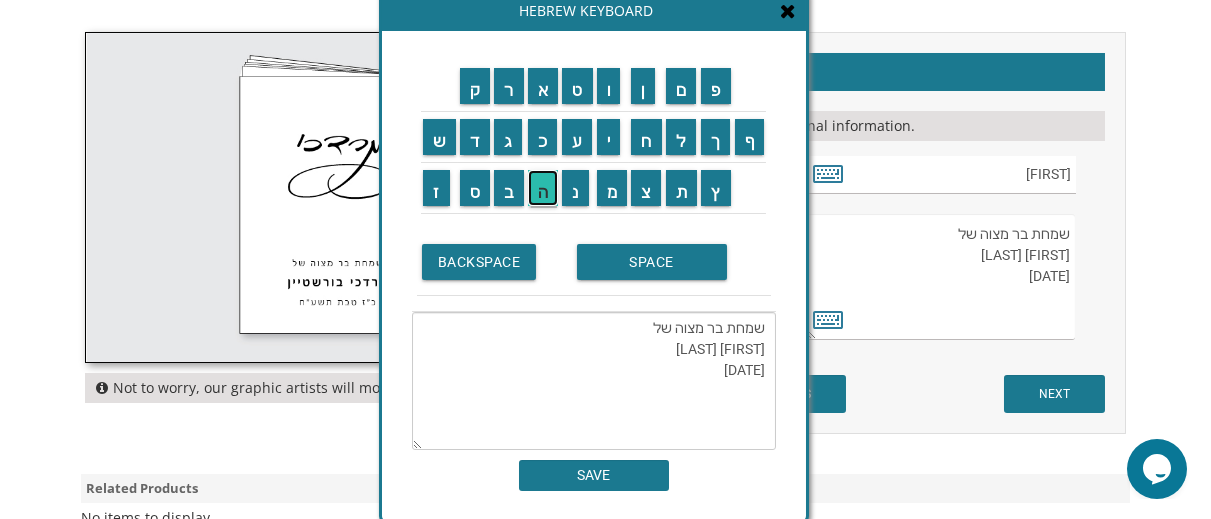 click on "ה" at bounding box center (543, 188) 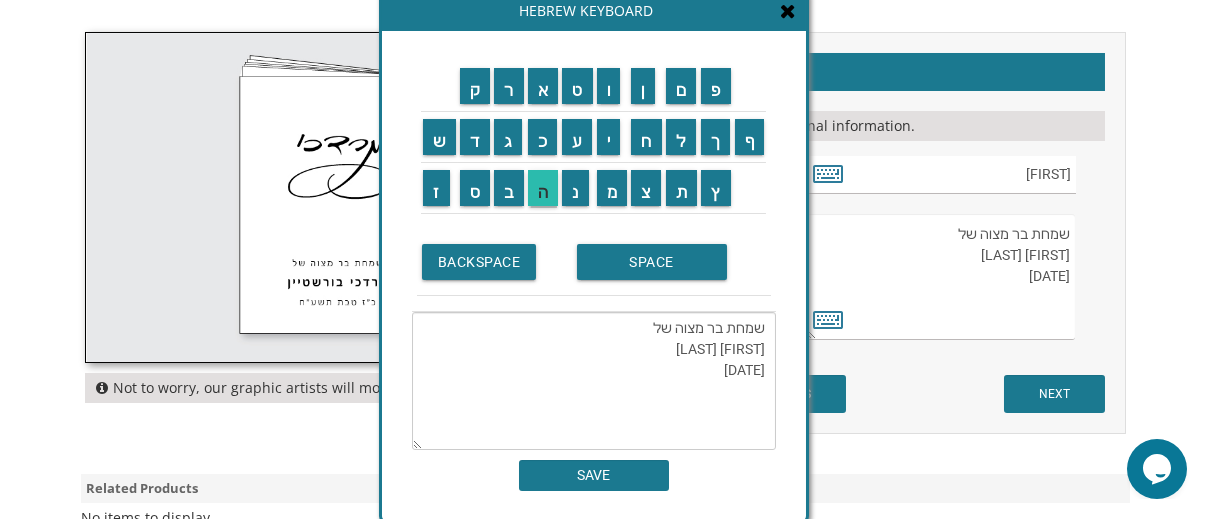 type on "שמחת בר מצוה של
אריה לייב שפיגל
כח תמוז תשפה" 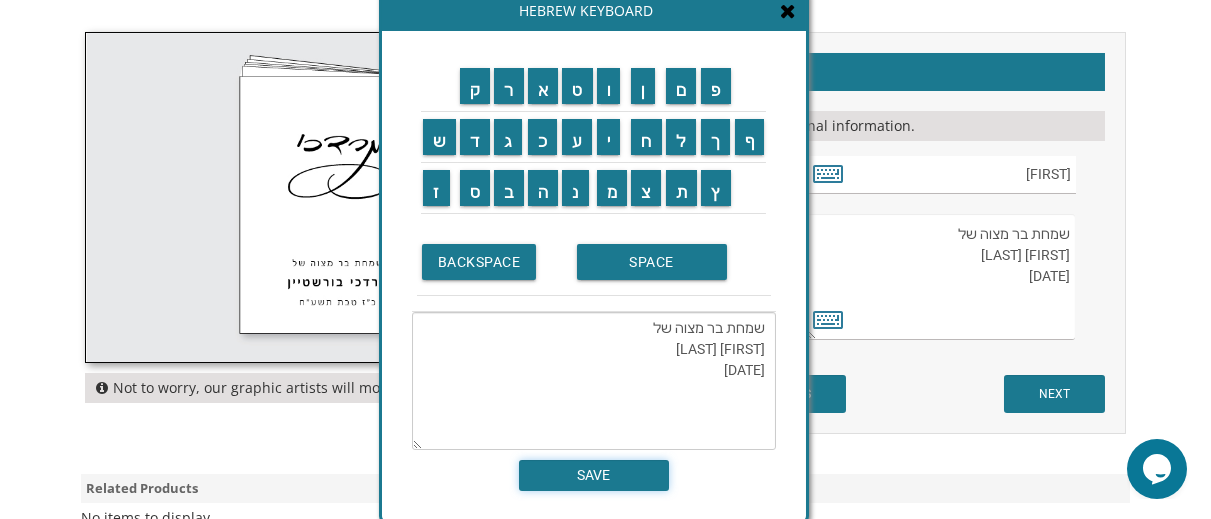 click on "SAVE" at bounding box center [594, 475] 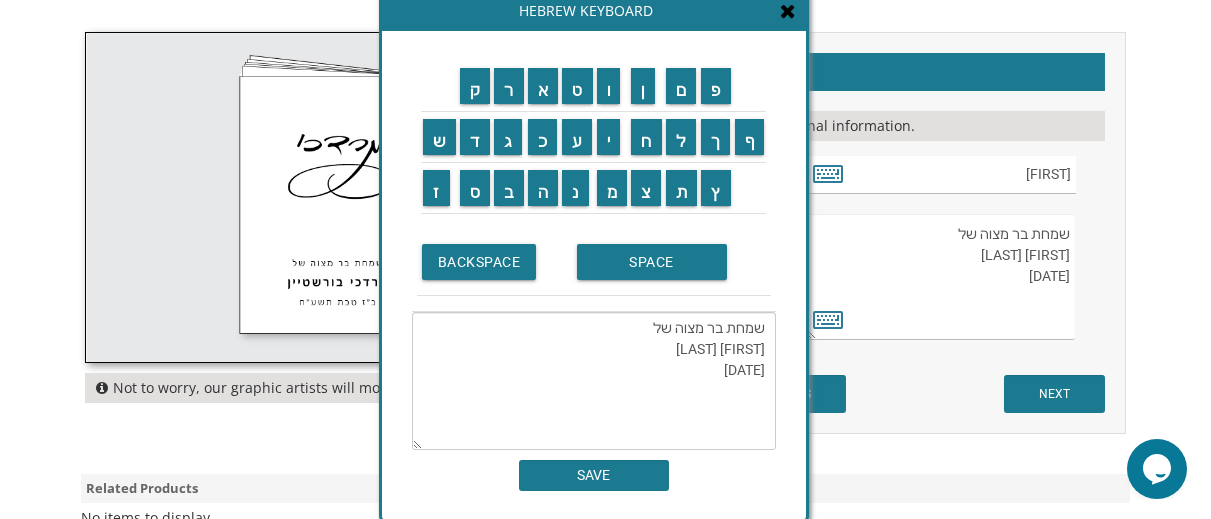 type on "שמחת בר מצוה של
אריה לייב שפיגל
כח תמוז תשפה" 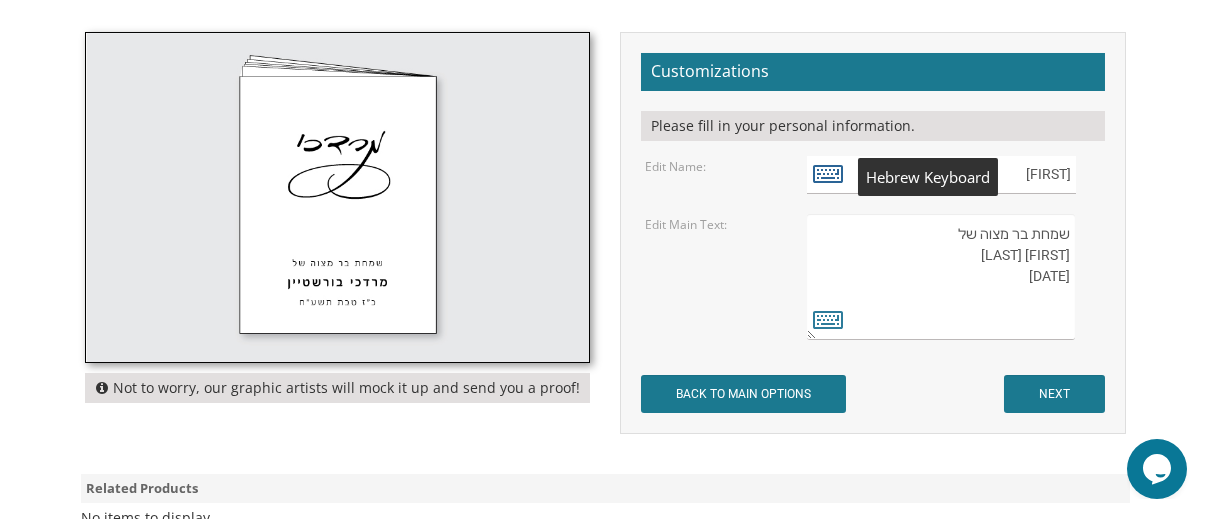 click at bounding box center (828, 173) 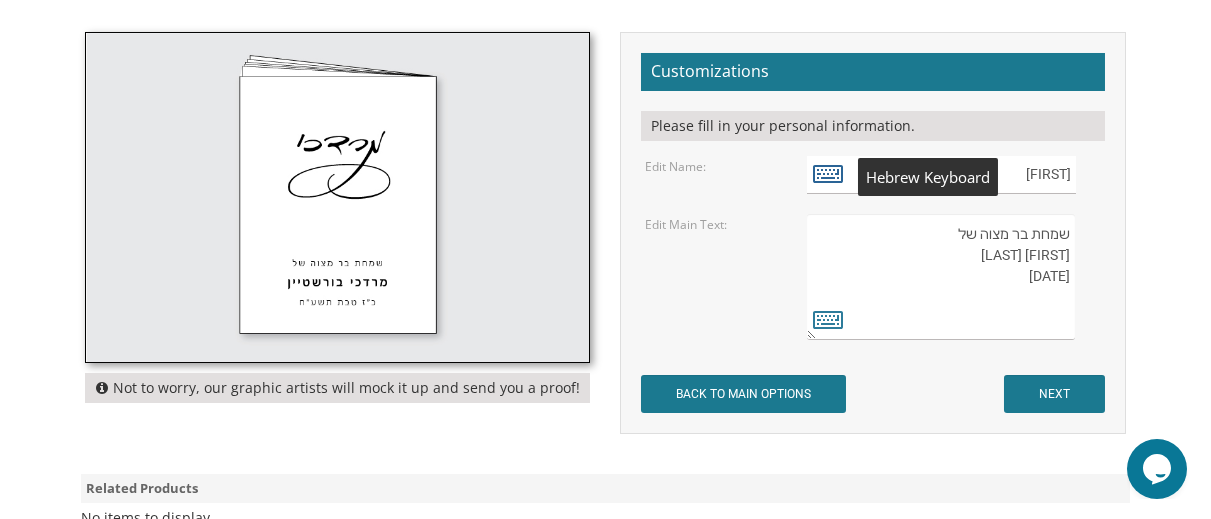 type on "מרדכי" 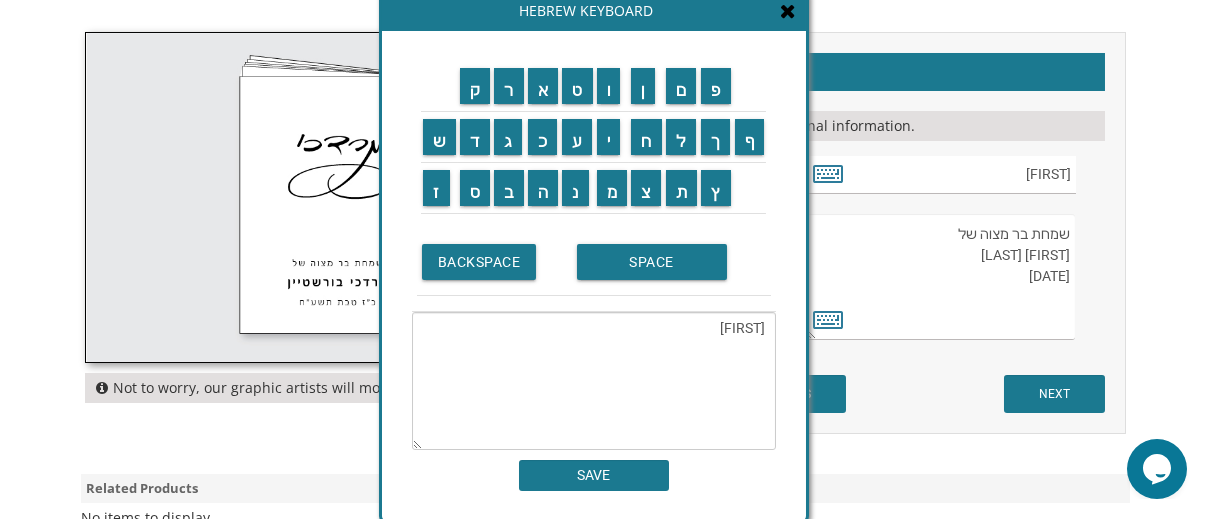 click at bounding box center (788, 11) 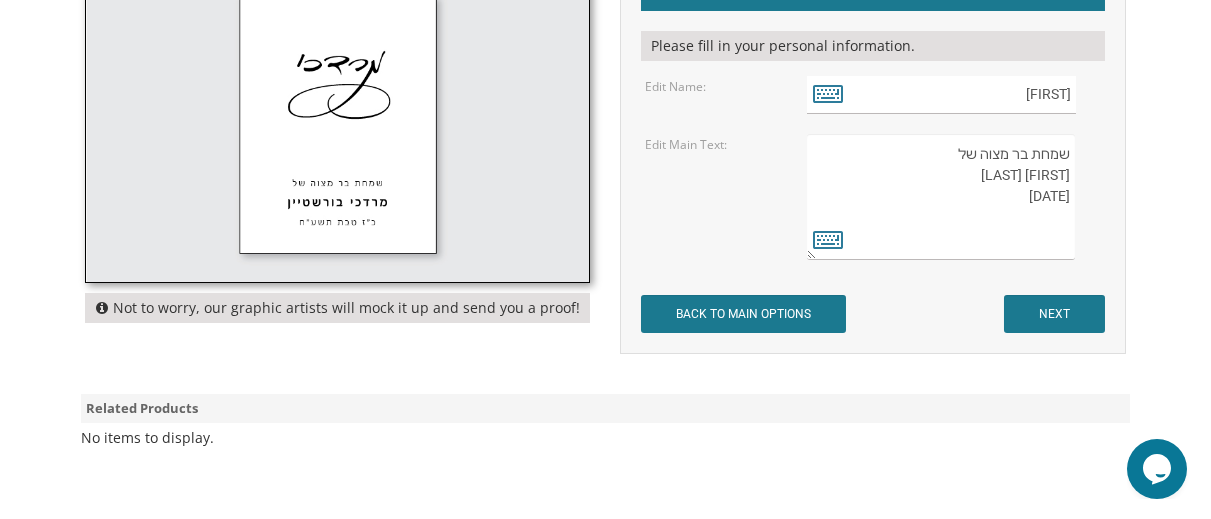 scroll, scrollTop: 686, scrollLeft: 0, axis: vertical 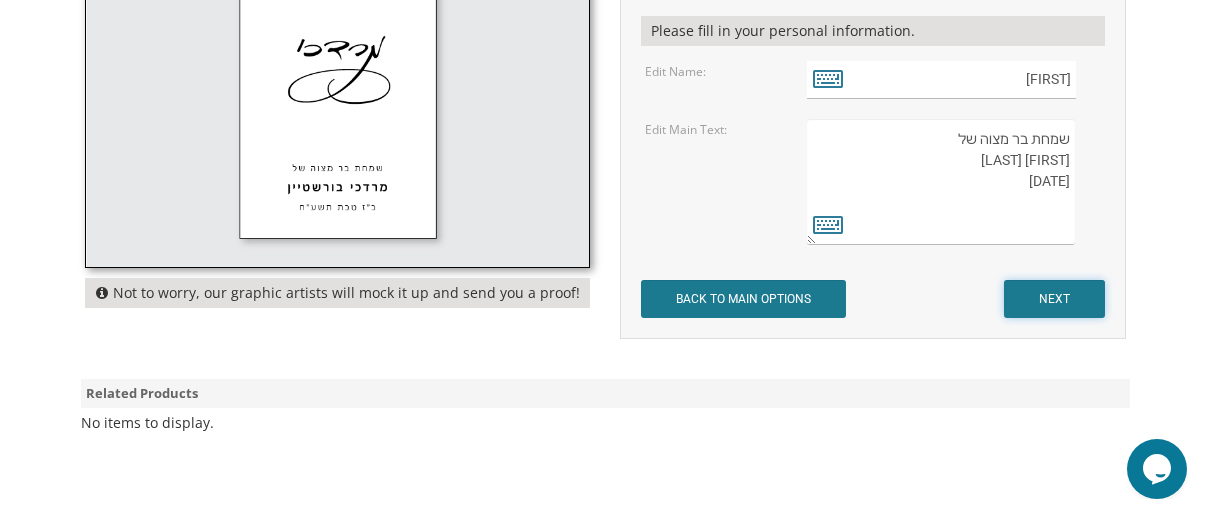 click on "NEXT" at bounding box center (1054, 299) 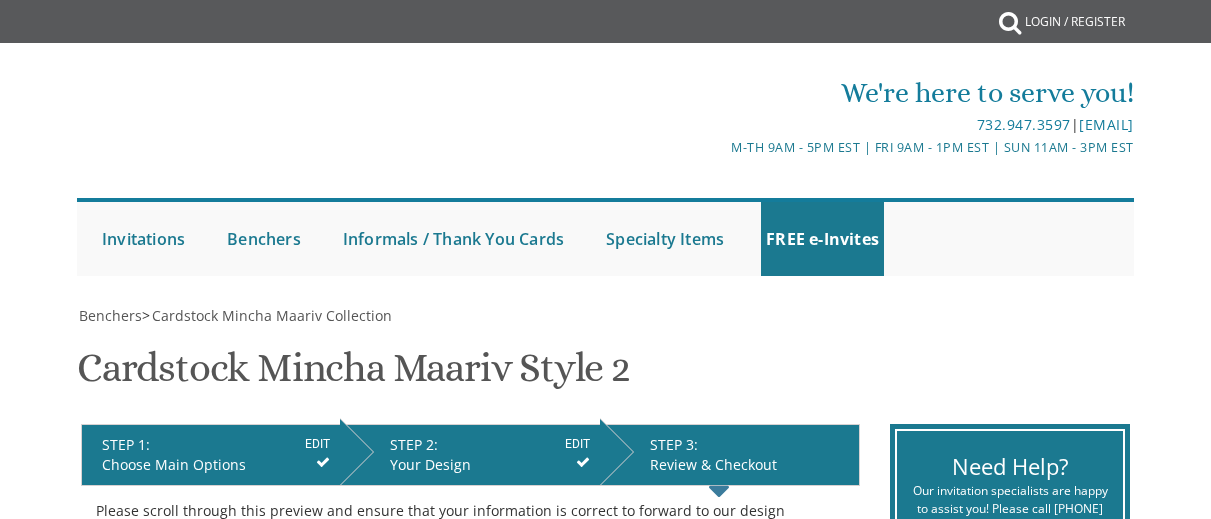 scroll, scrollTop: 286, scrollLeft: 0, axis: vertical 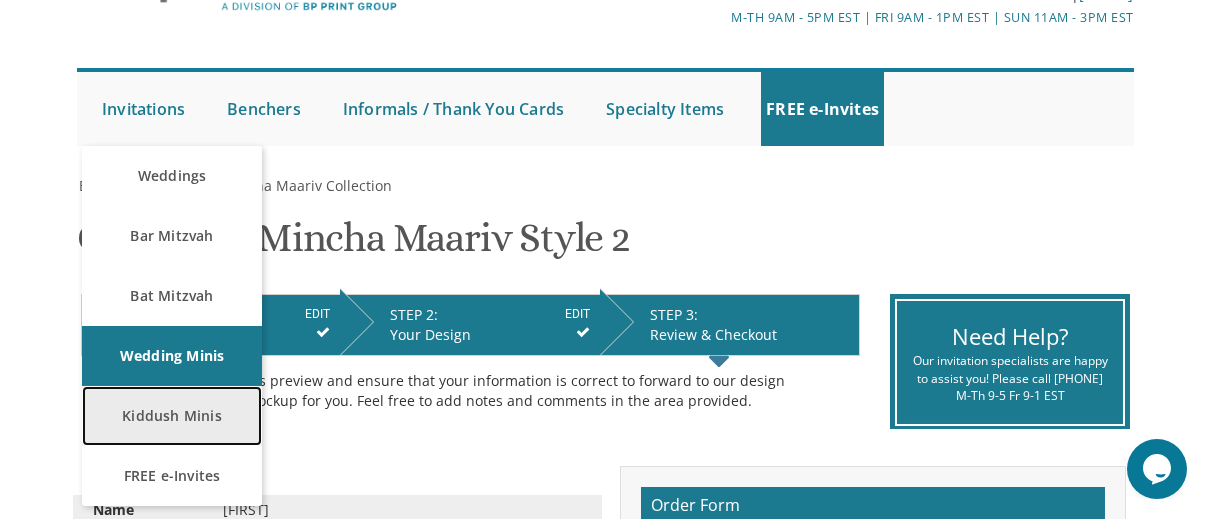 click on "Kiddush Minis" at bounding box center [172, 416] 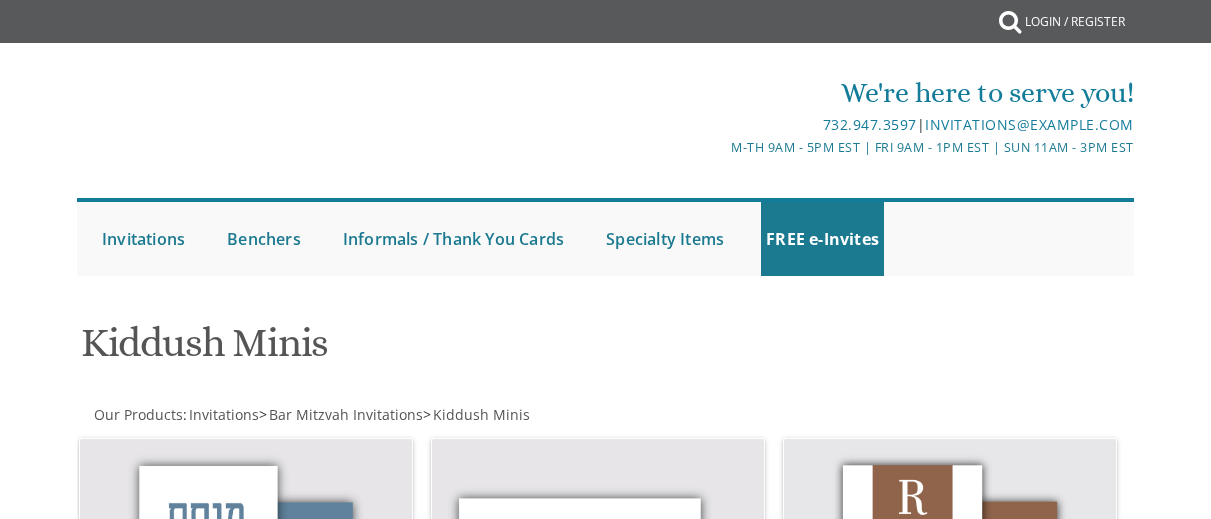 scroll, scrollTop: 188, scrollLeft: 0, axis: vertical 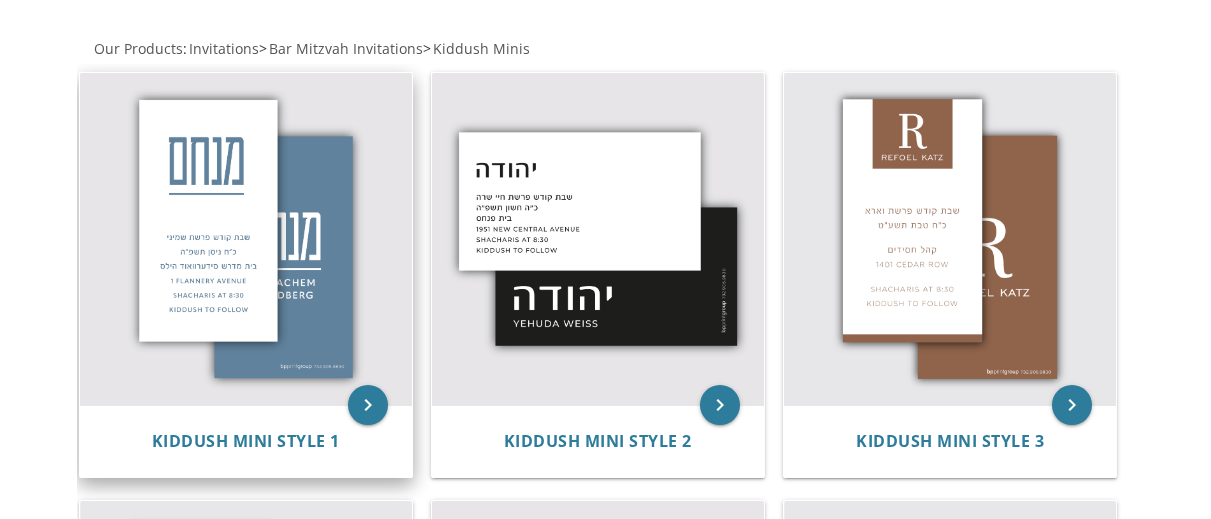 click at bounding box center [246, 239] 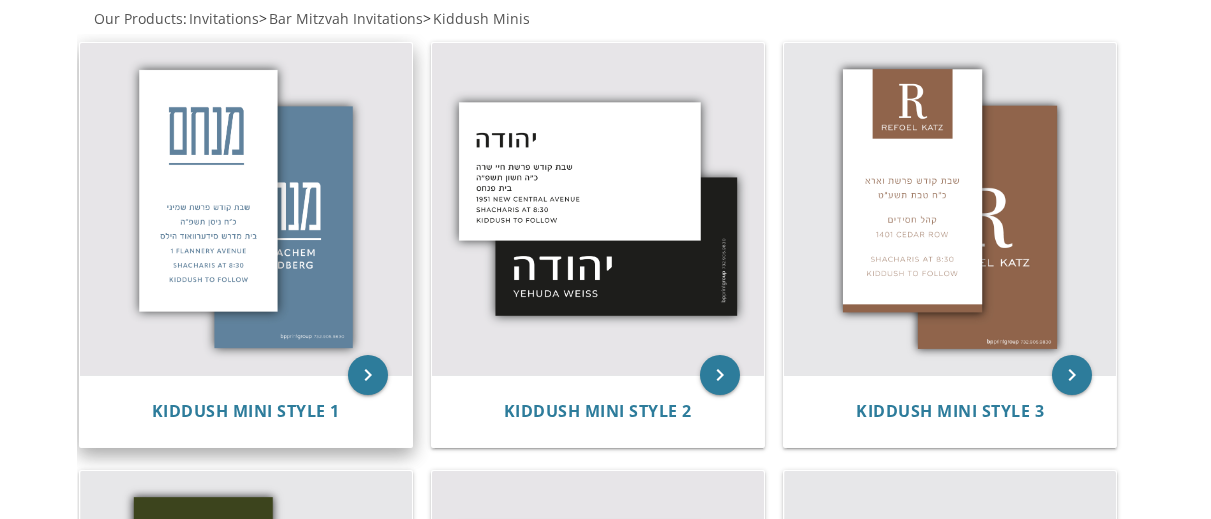 scroll, scrollTop: 407, scrollLeft: 0, axis: vertical 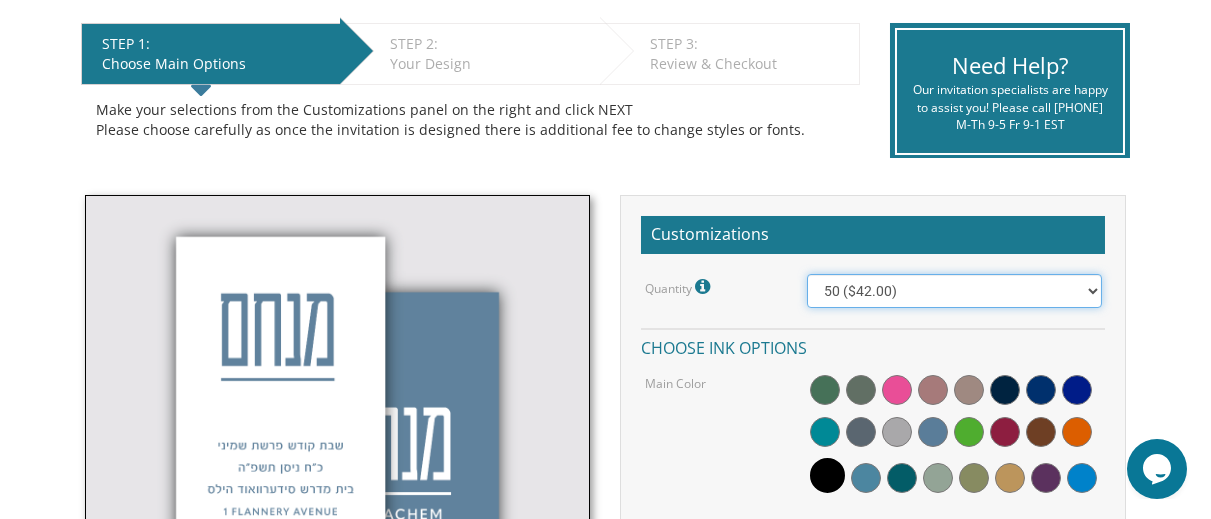 click on "50 ($42.00) 100 ($48.00) 150 ($54.00) 200 ($60.00) 250 ($66.00) 300 ($72.00)" at bounding box center (954, 291) 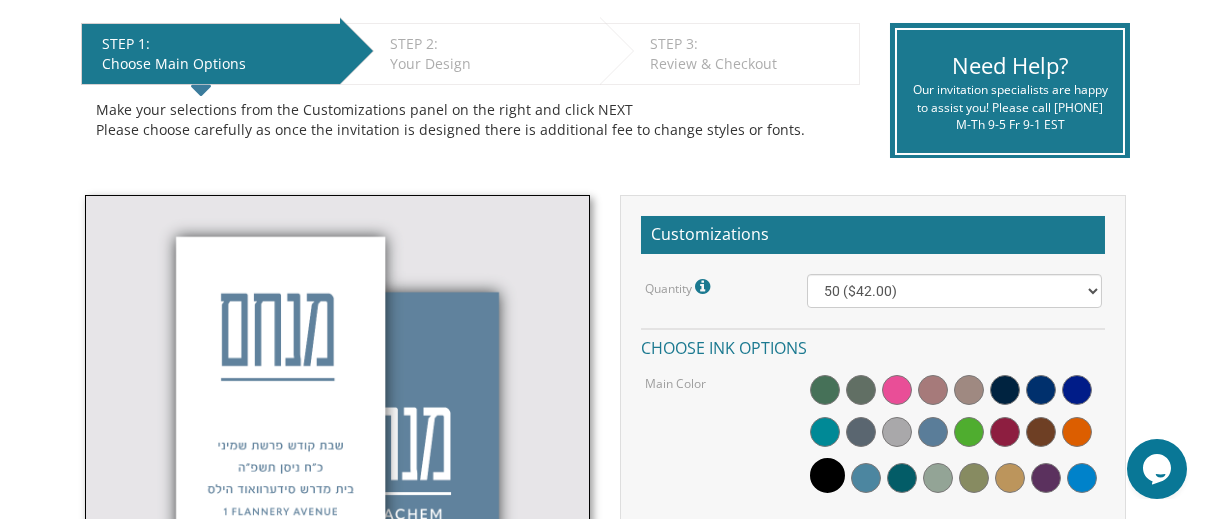 click on "Invitations  >  Bar Mitzvah Invitations  >  Kiddush Minis
Kiddush Mini Style 1  SKU: kmstyle1
STEP 1: EDIT
Choose Main Options
STEP 2: EDIT
Your Design
STEP 3: EDIT
Review & Checkout
Make your selections from the Customizations panel on the right and click NEXT Please choose carefully as once the invitation is designed there is additional fee to change styles or fonts." at bounding box center (605, 395) 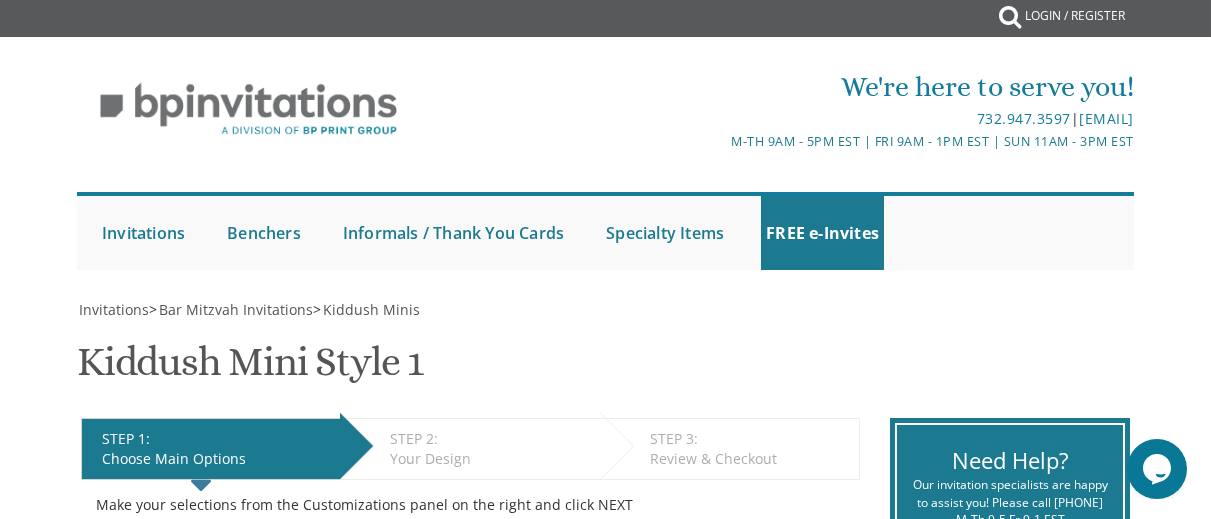 scroll, scrollTop: 9, scrollLeft: 0, axis: vertical 